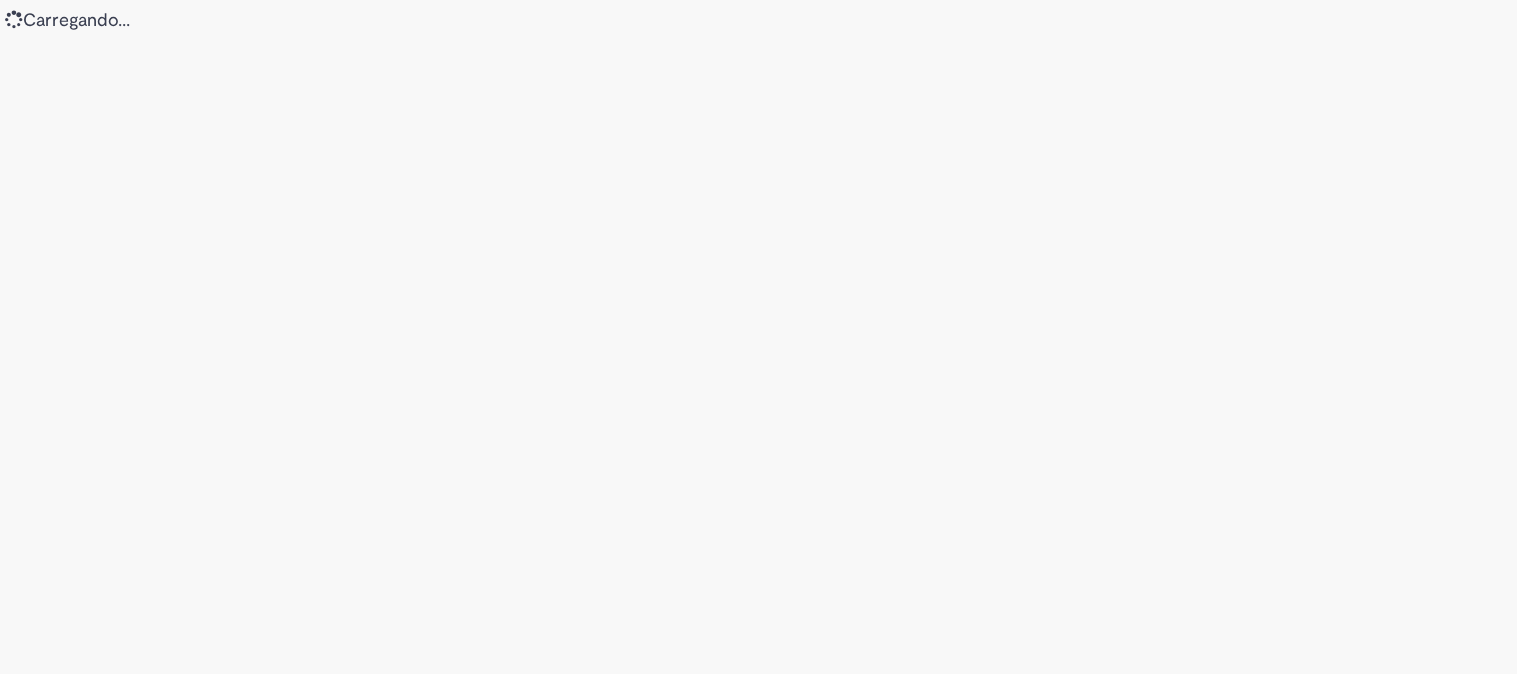 scroll, scrollTop: 0, scrollLeft: 0, axis: both 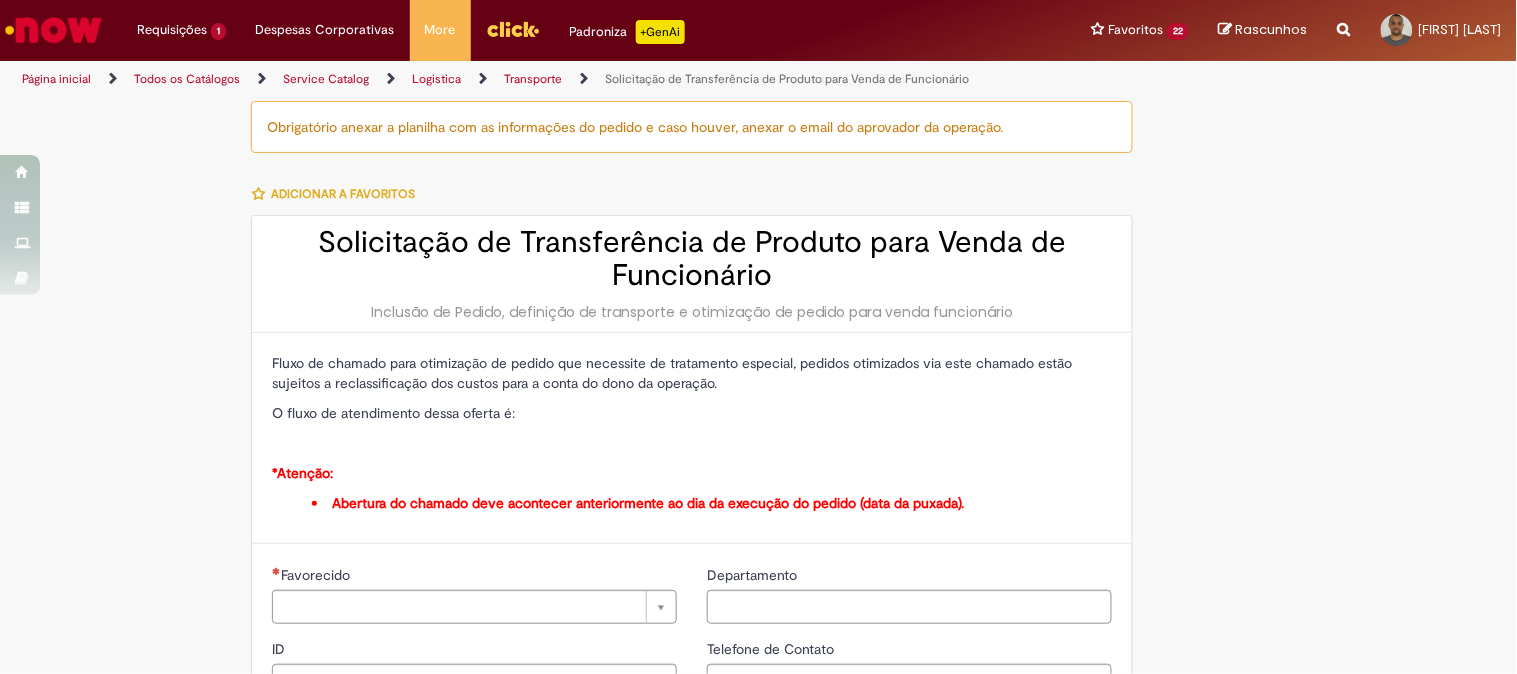 type on "********" 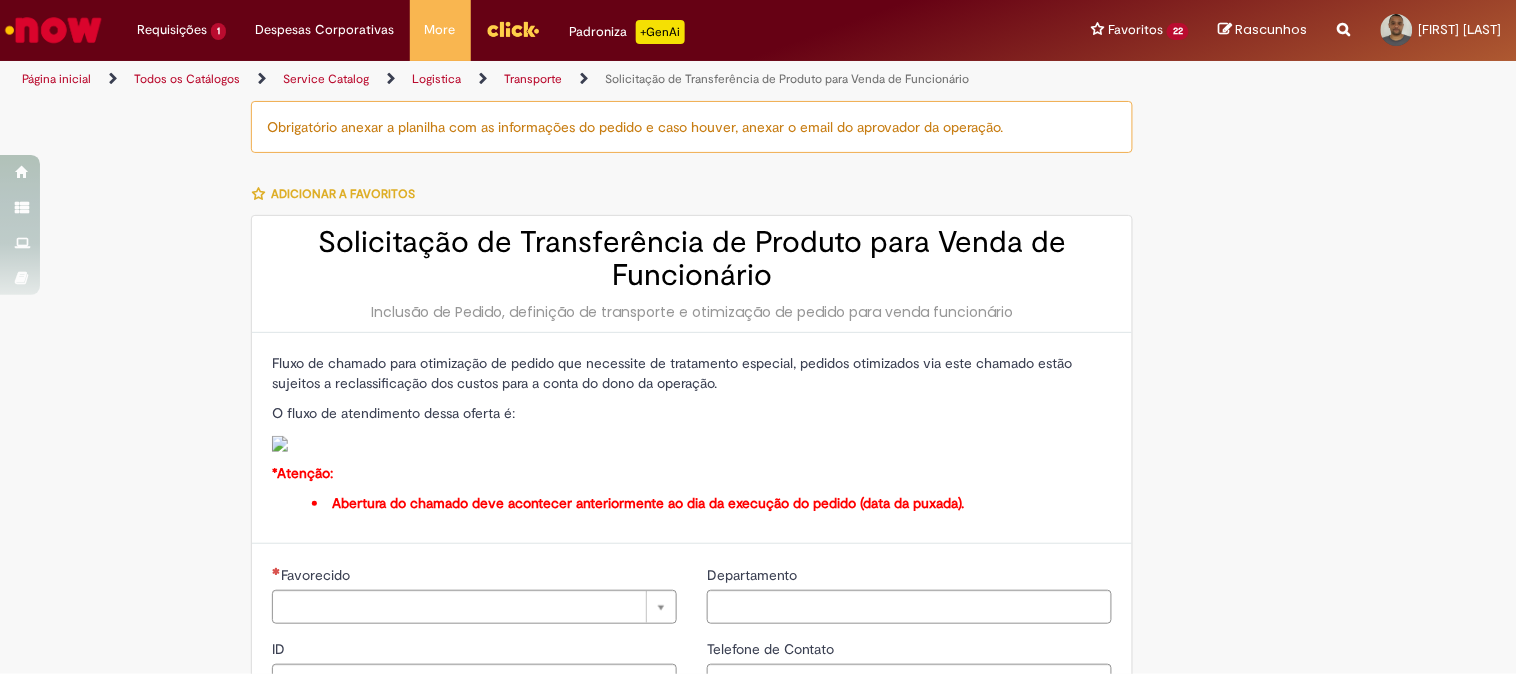 type on "**********" 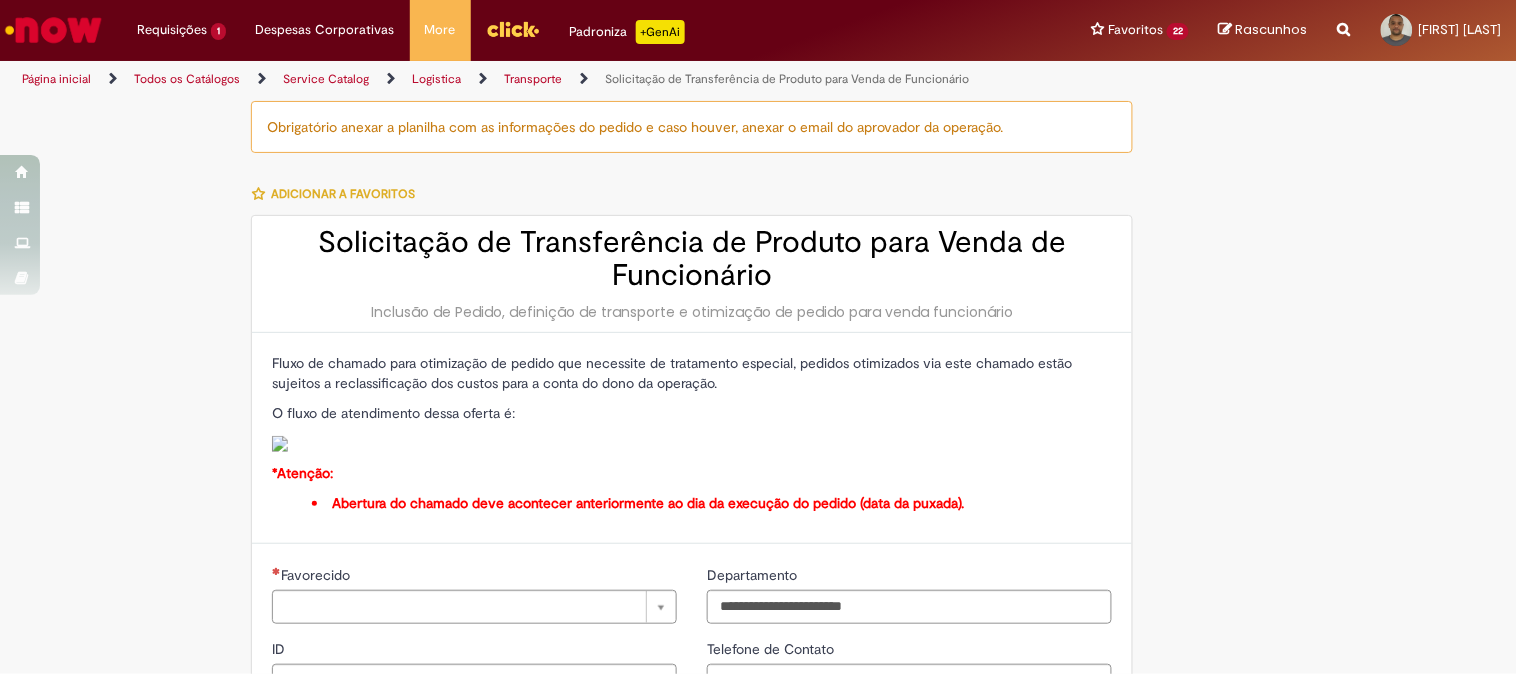type on "**********" 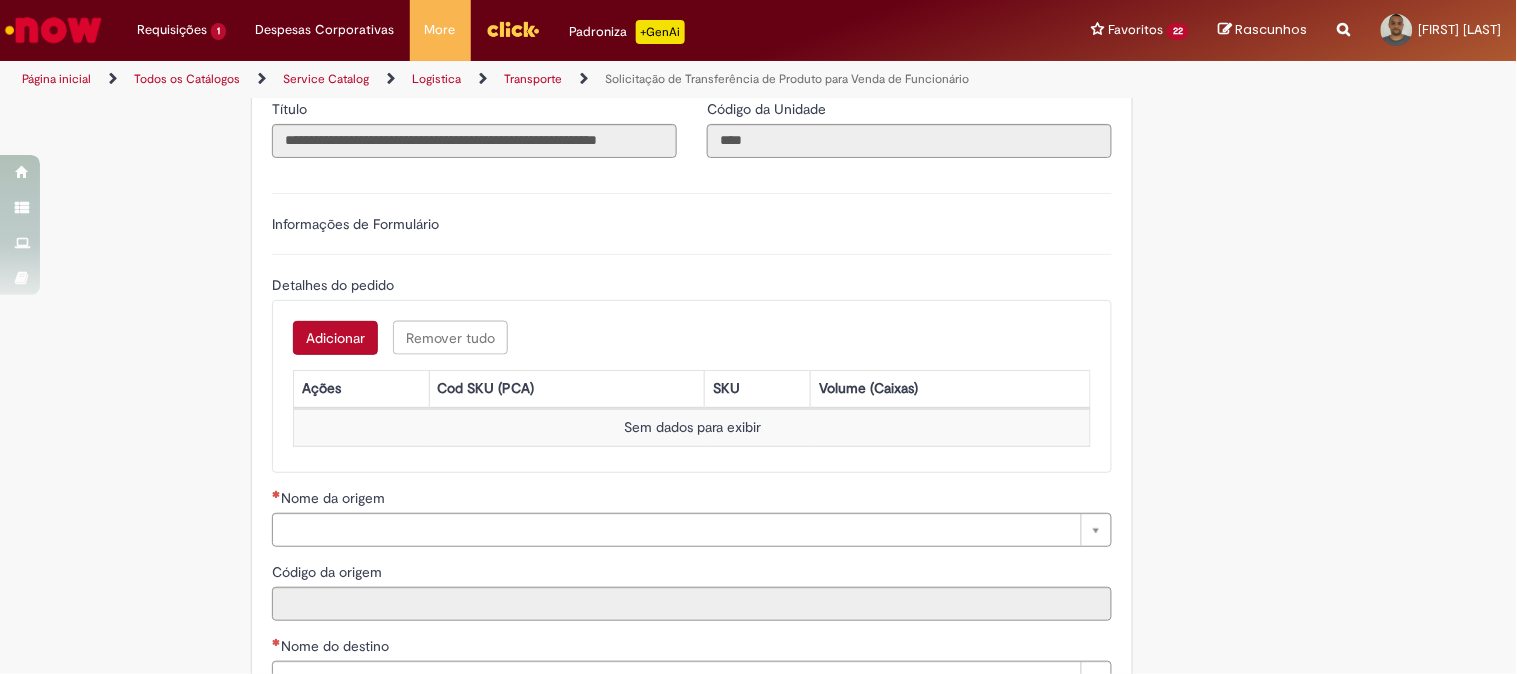 scroll, scrollTop: 800, scrollLeft: 0, axis: vertical 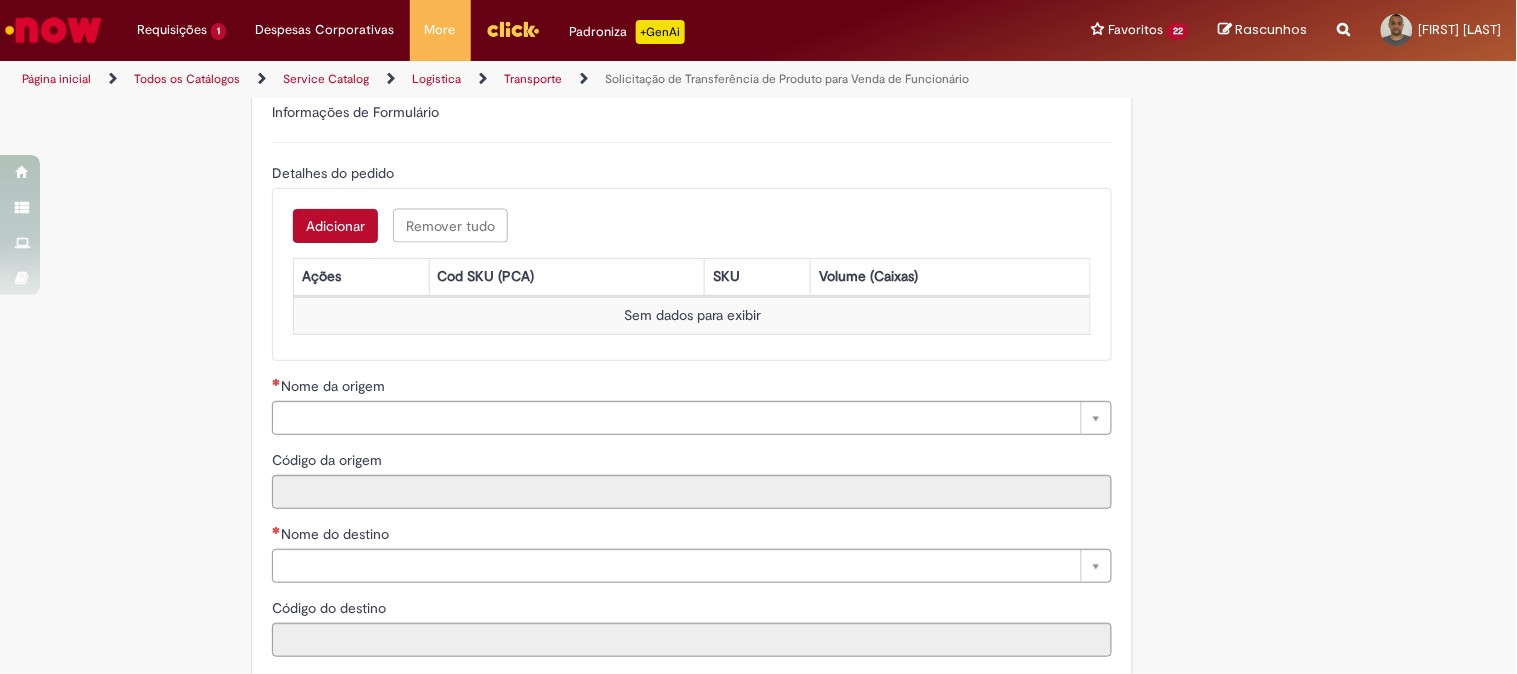 click on "**********" at bounding box center (909, -119) 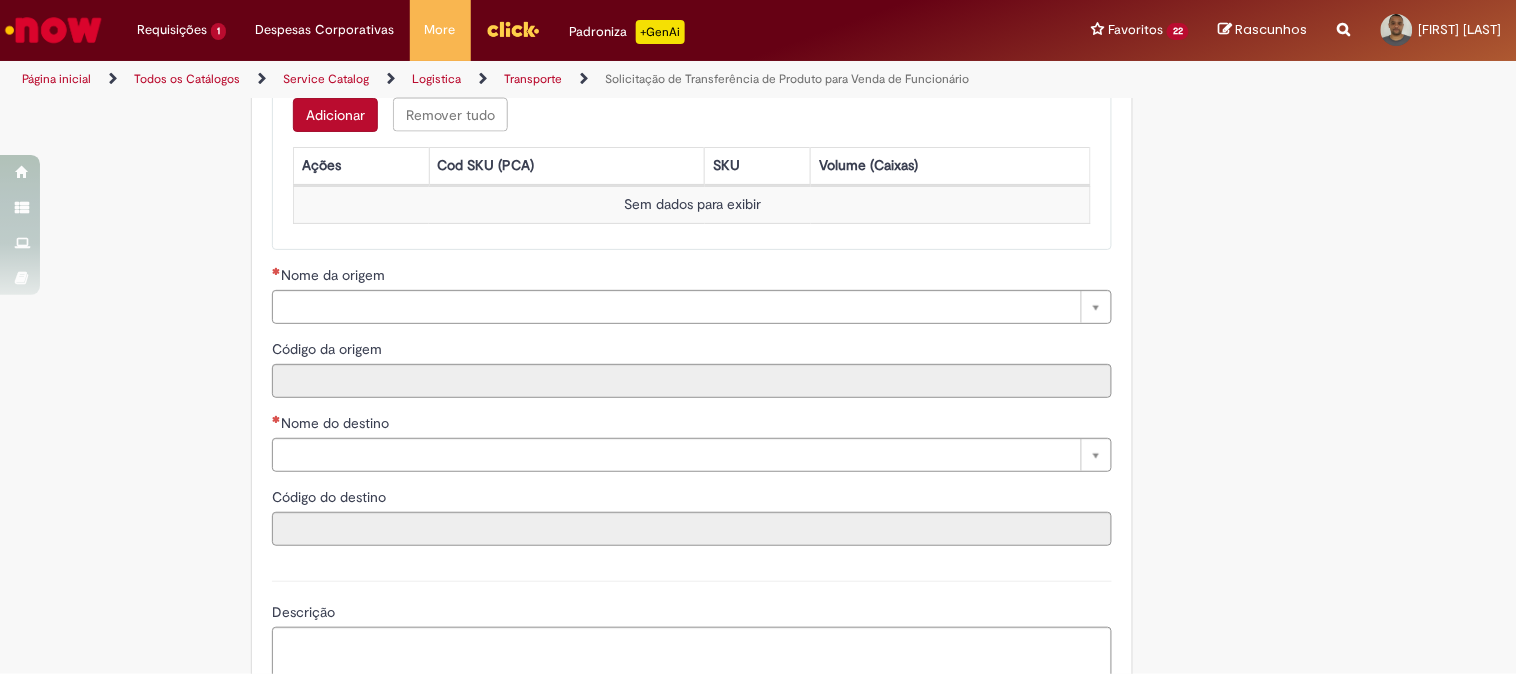 type on "**********" 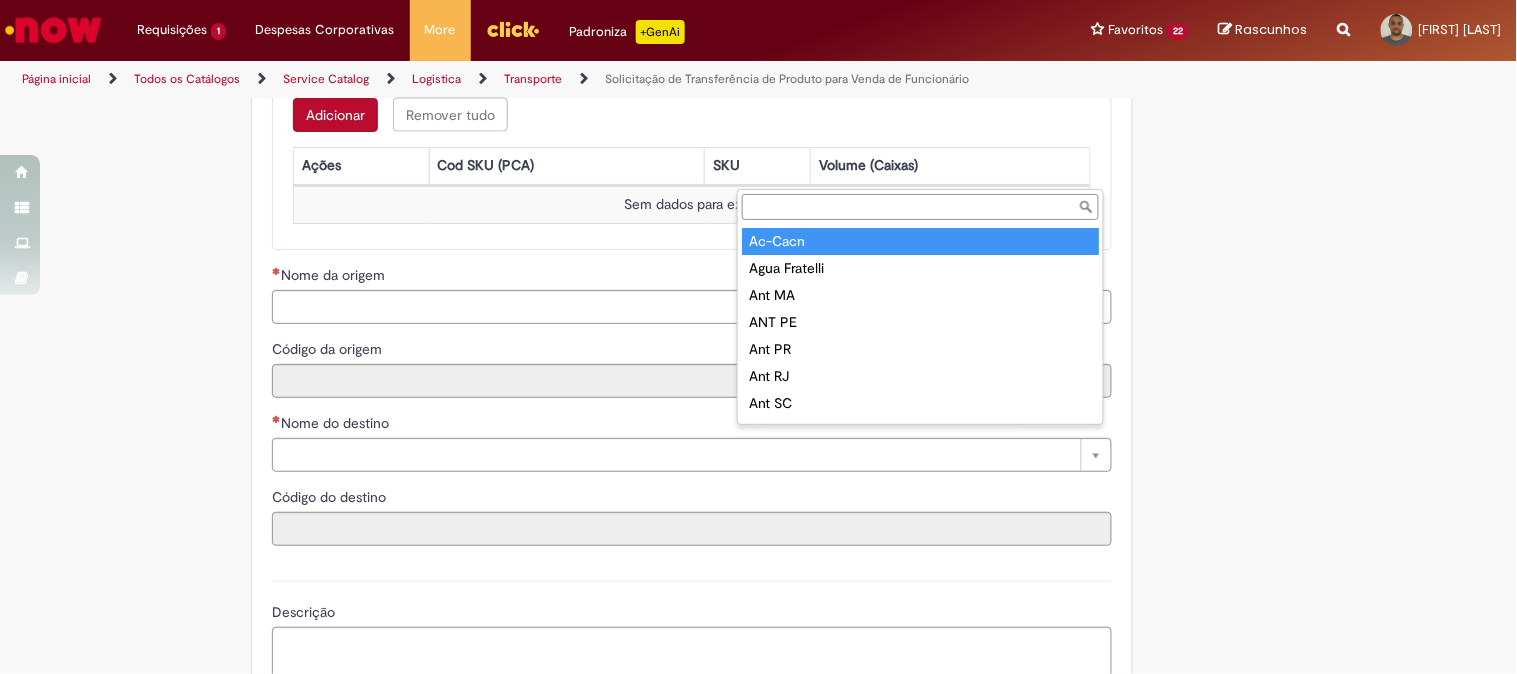 type on "**********" 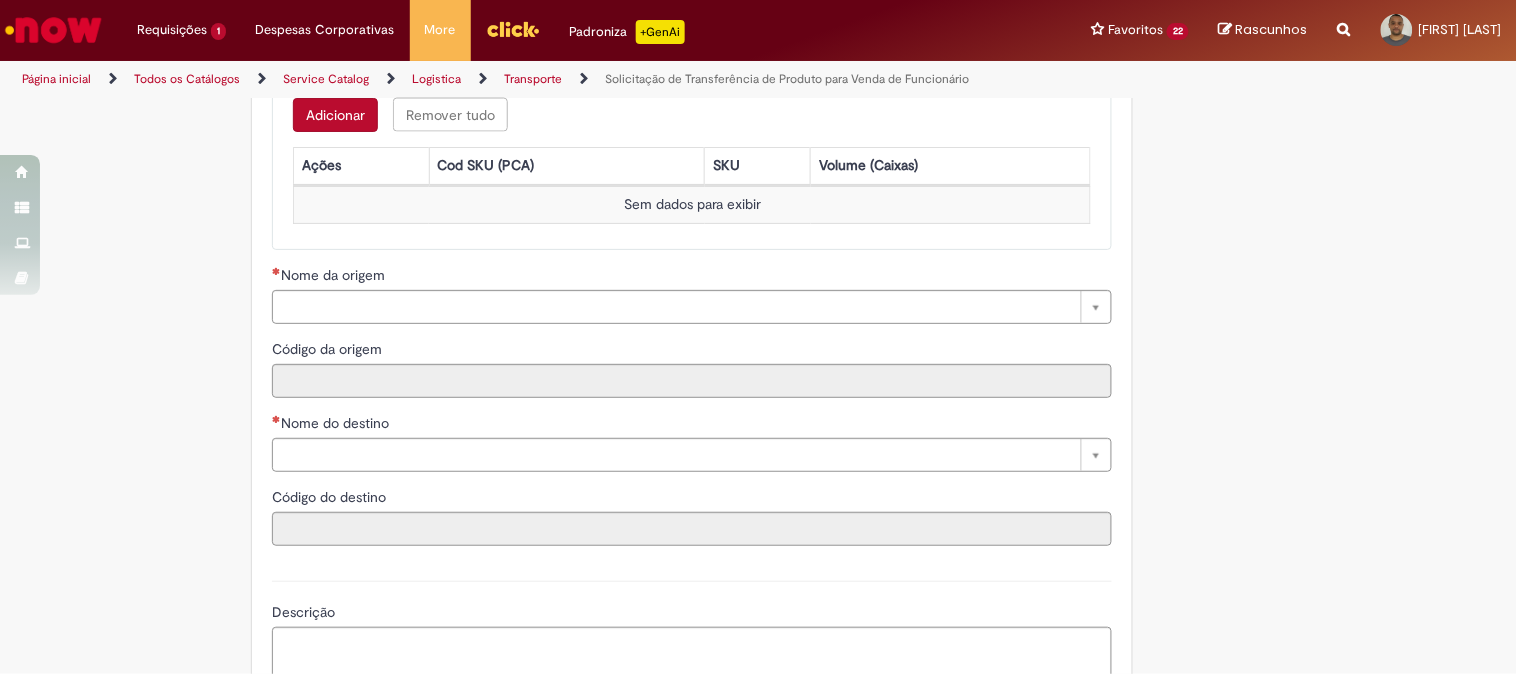 scroll, scrollTop: 0, scrollLeft: 0, axis: both 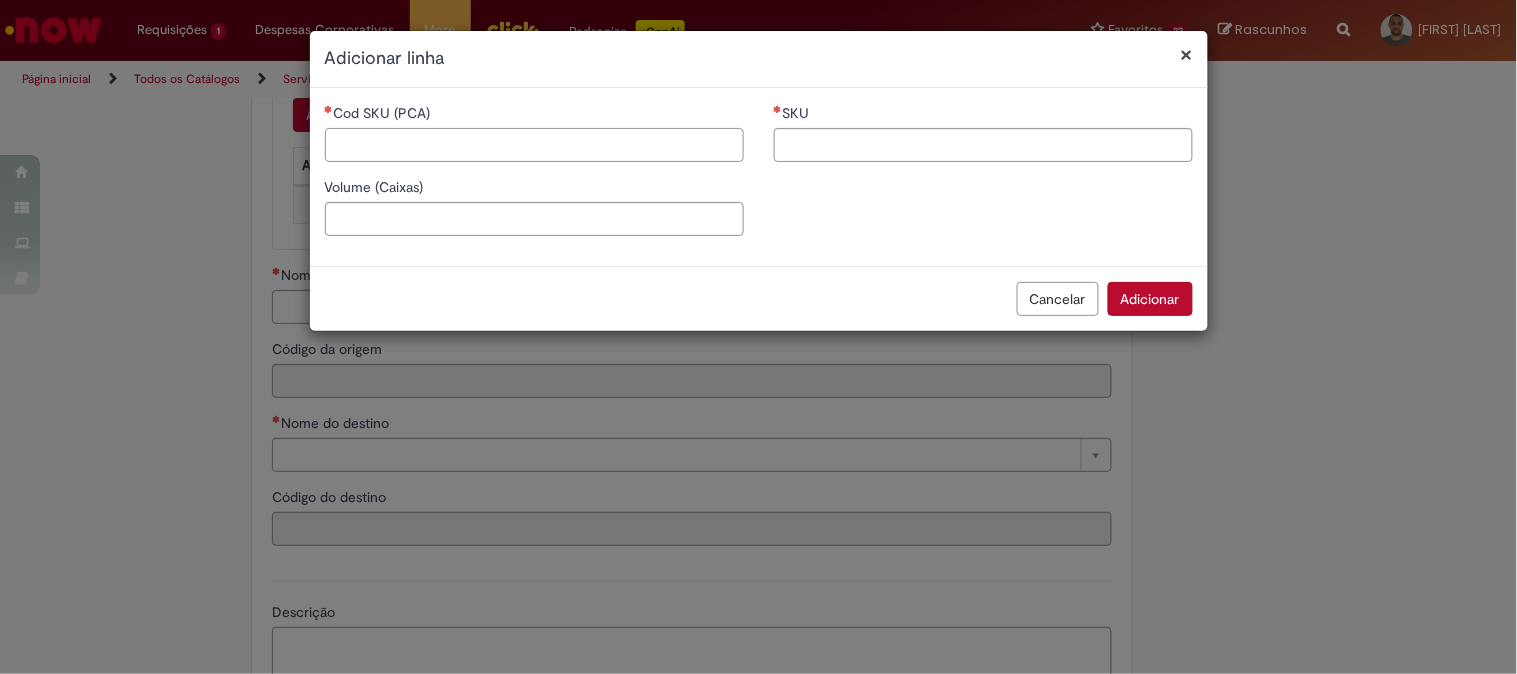 click on "Cod SKU (PCA)" at bounding box center (534, 145) 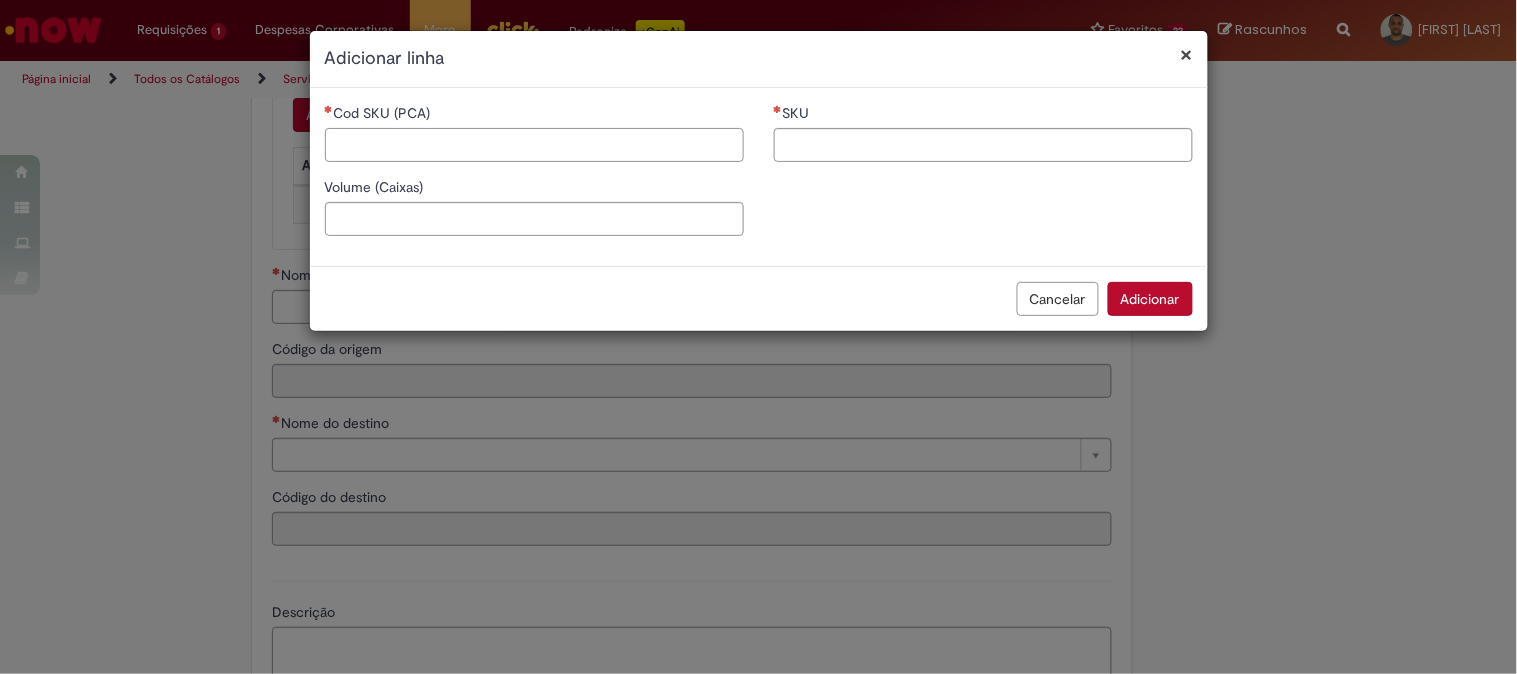 paste on "******" 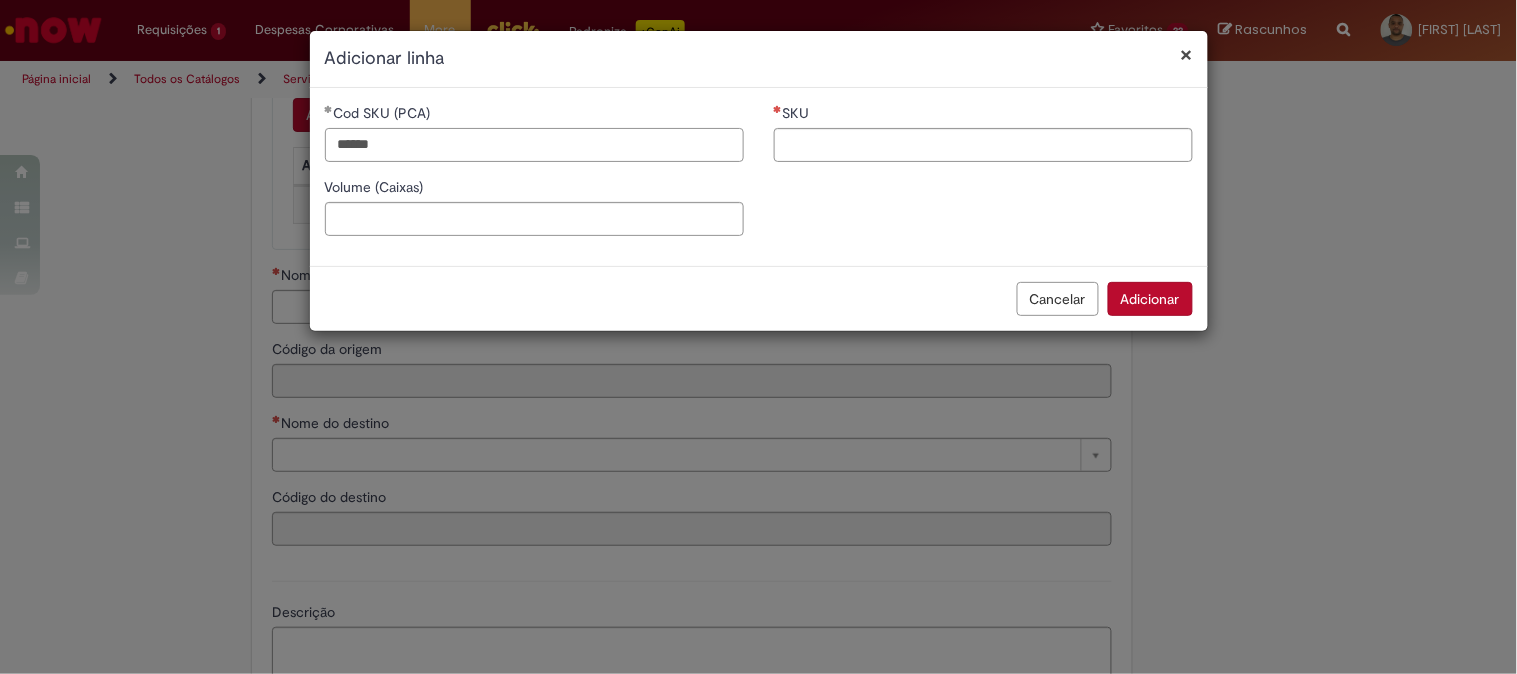 type on "******" 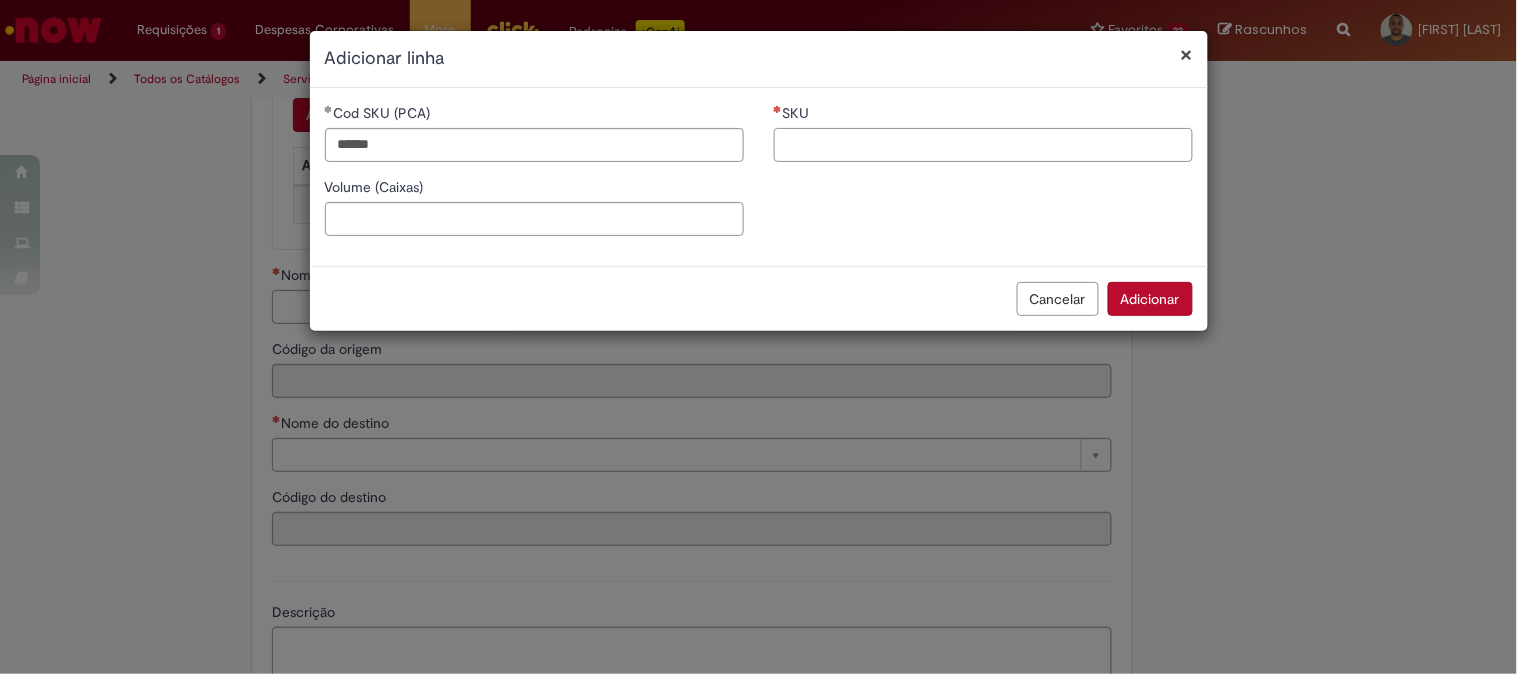 drag, startPoint x: 788, startPoint y: 153, endPoint x: 783, endPoint y: 142, distance: 12.083046 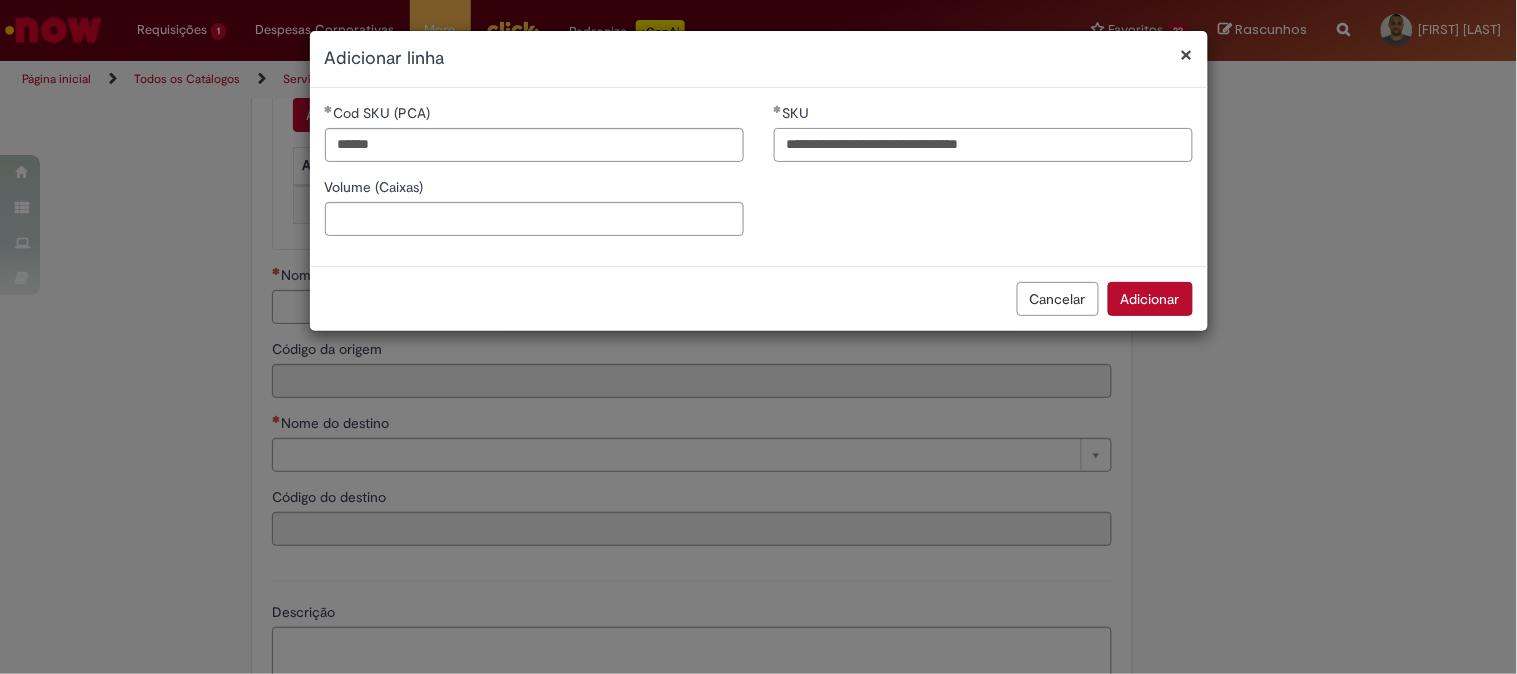 type on "**********" 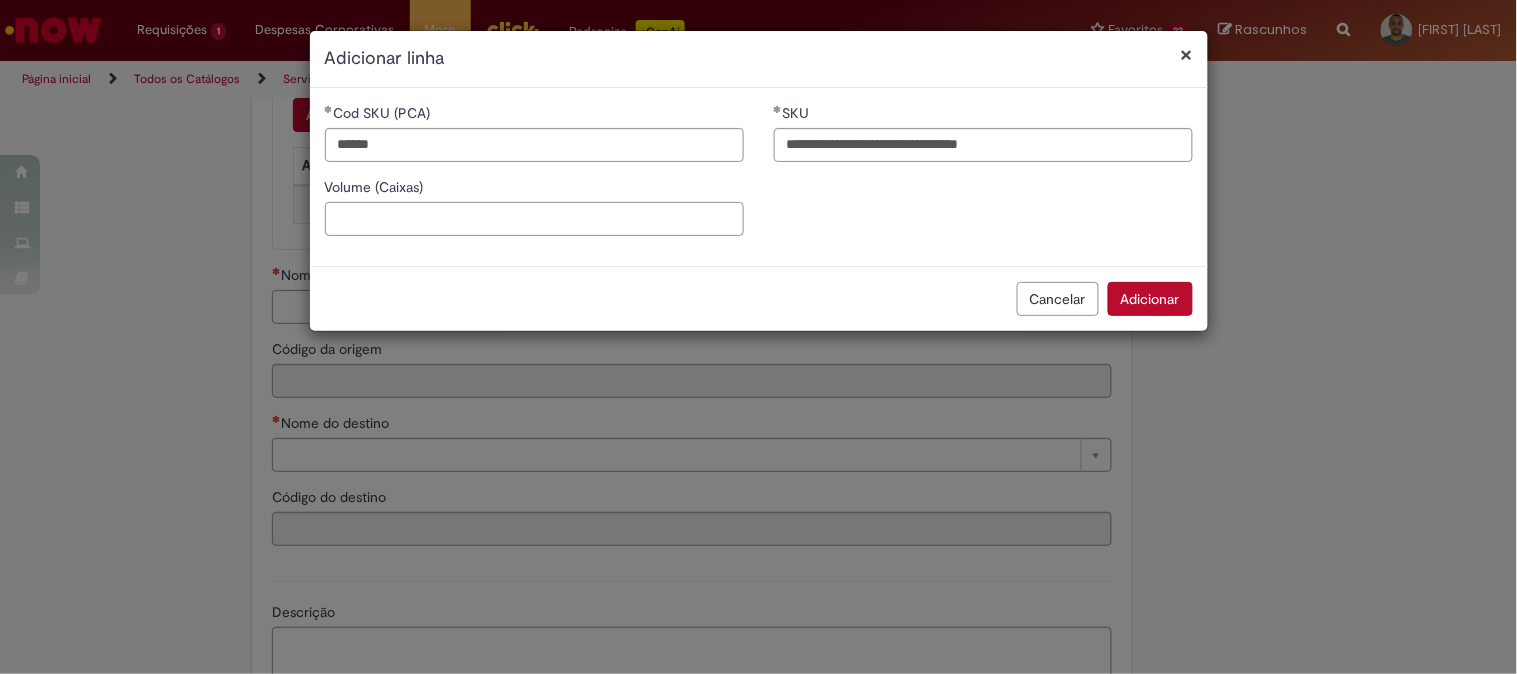 click on "Volume (Caixas)" at bounding box center [534, 219] 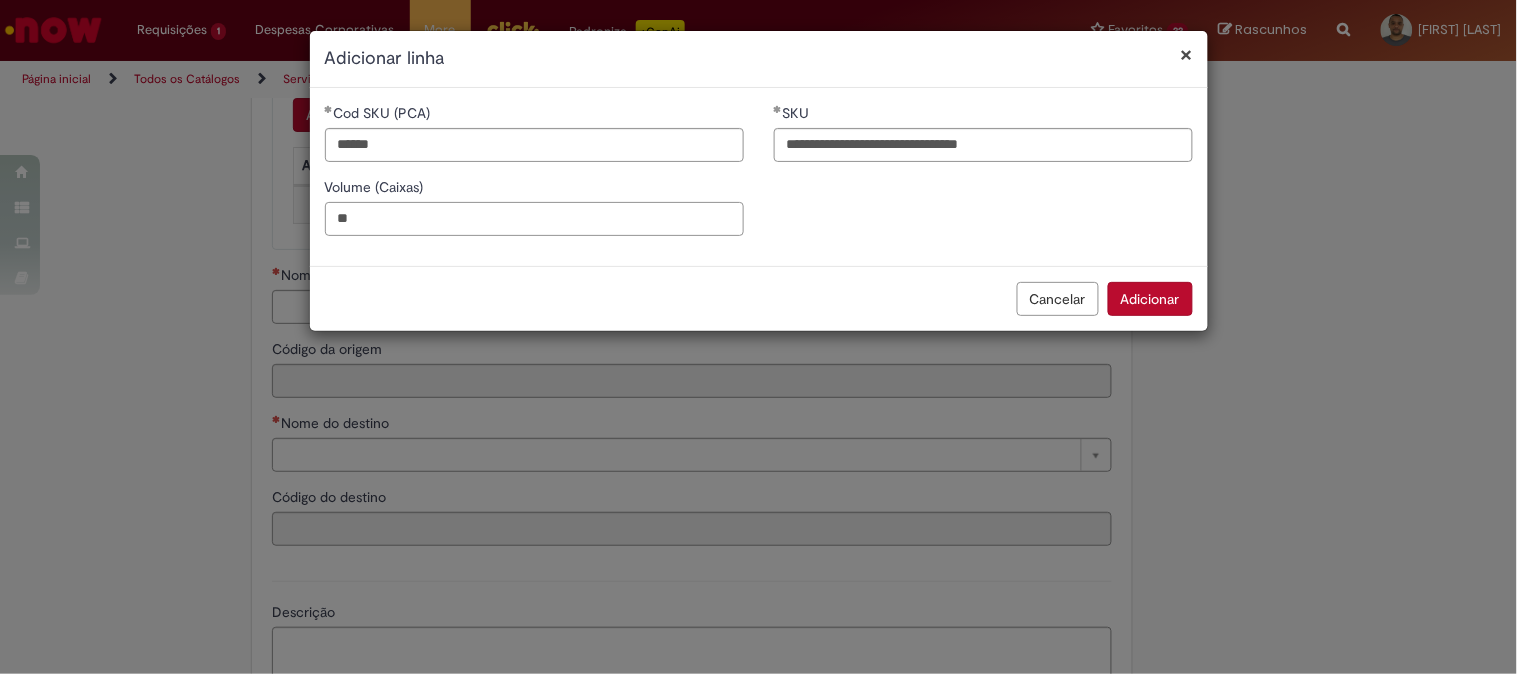 type on "*" 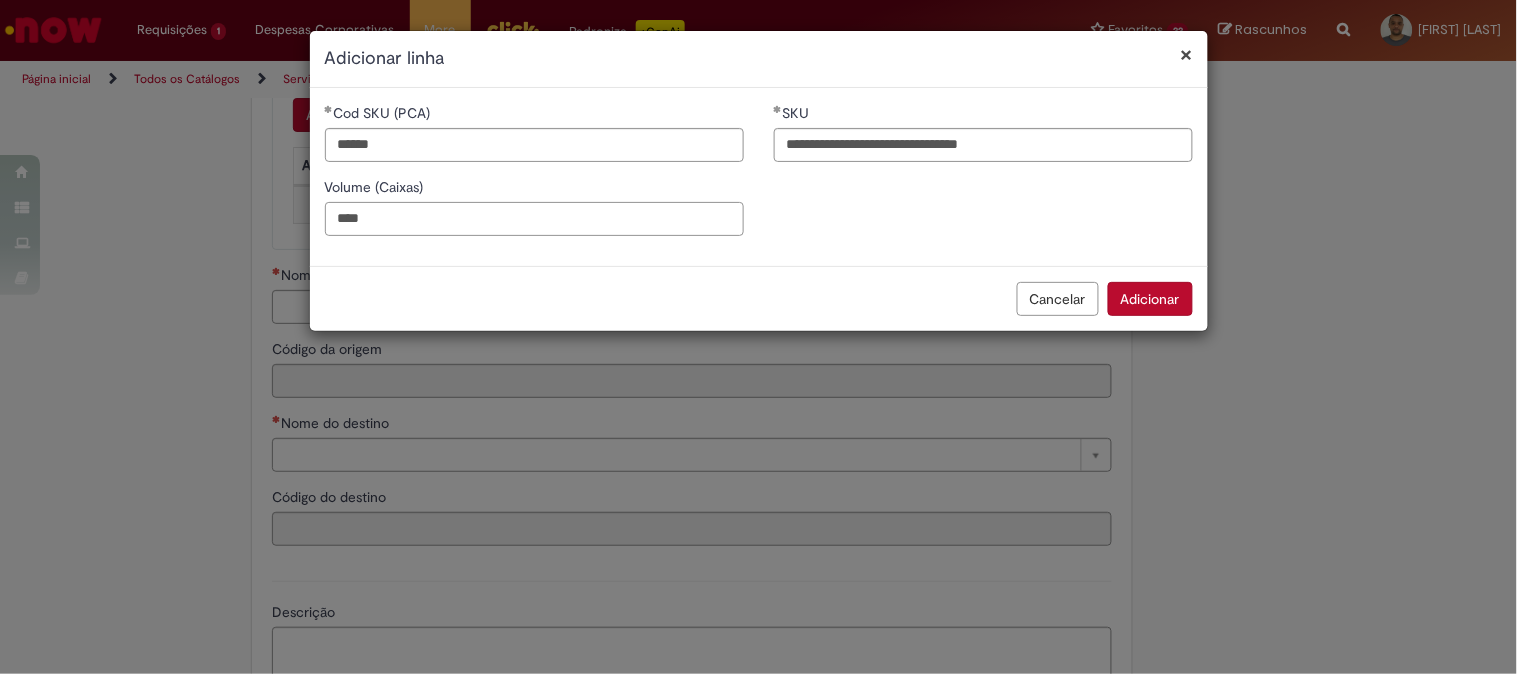type on "****" 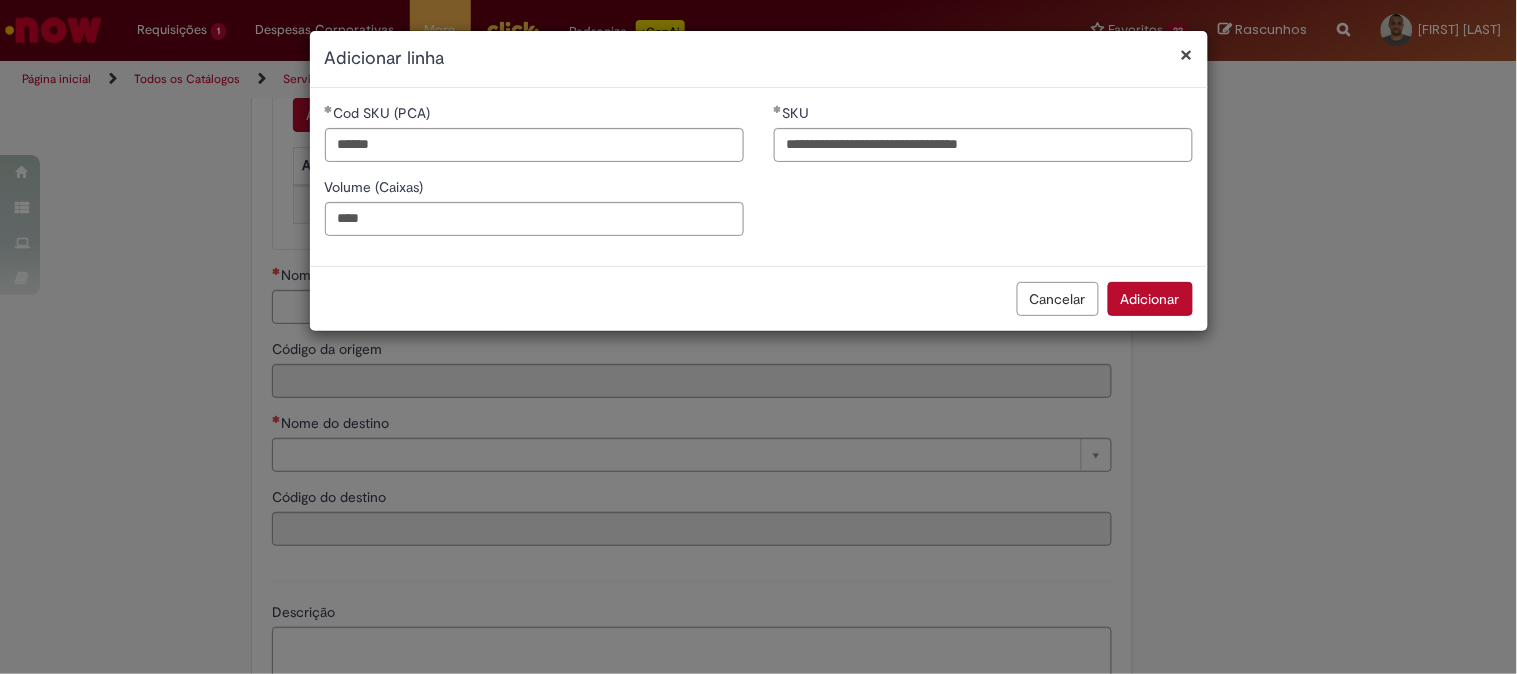 click on "Adicionar" at bounding box center [1150, 299] 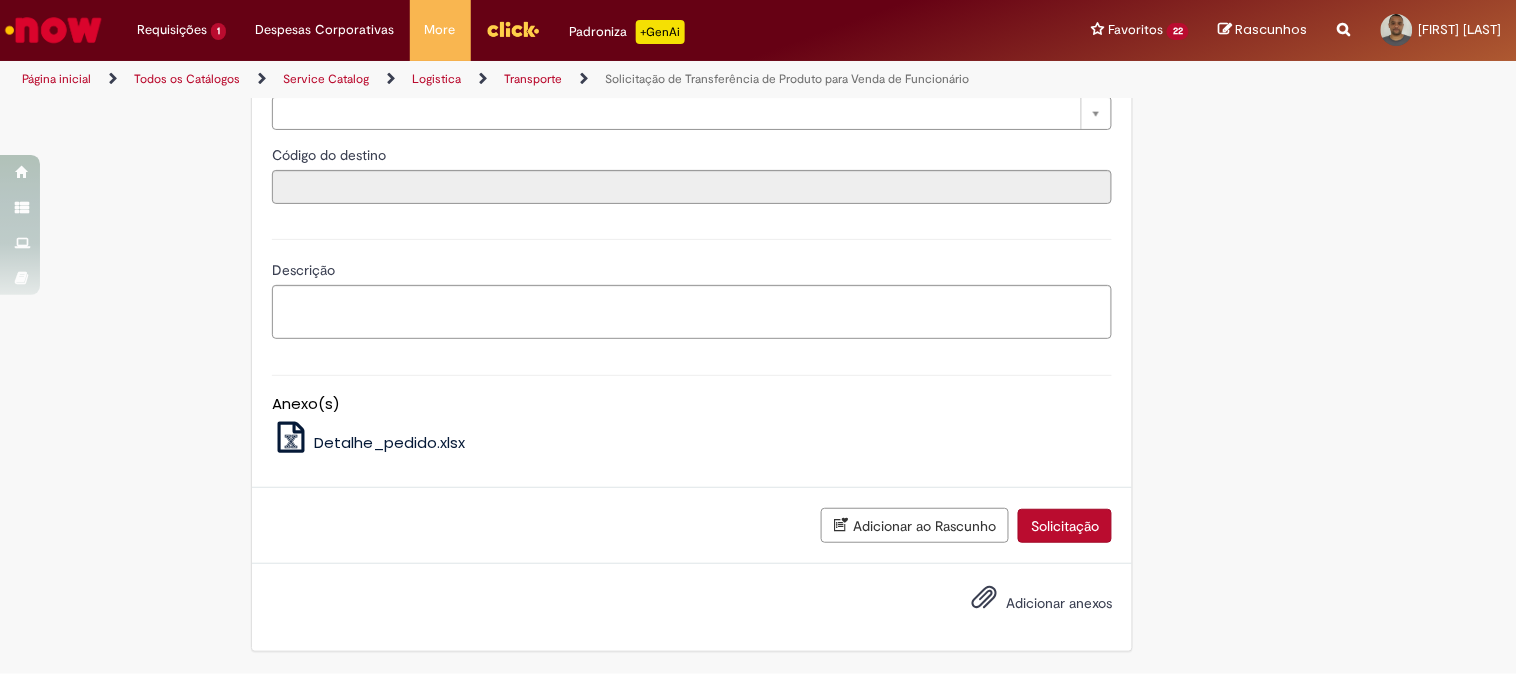 scroll, scrollTop: 1058, scrollLeft: 0, axis: vertical 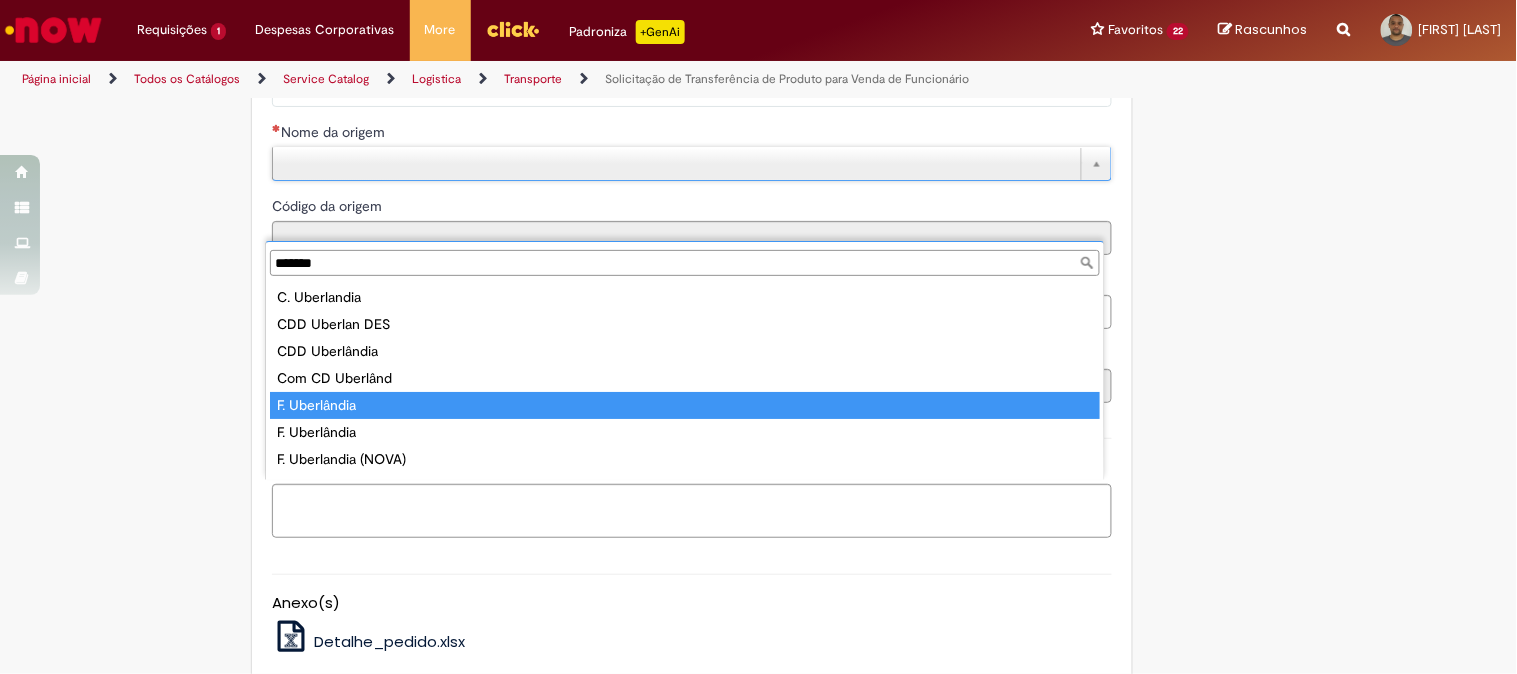 type on "*******" 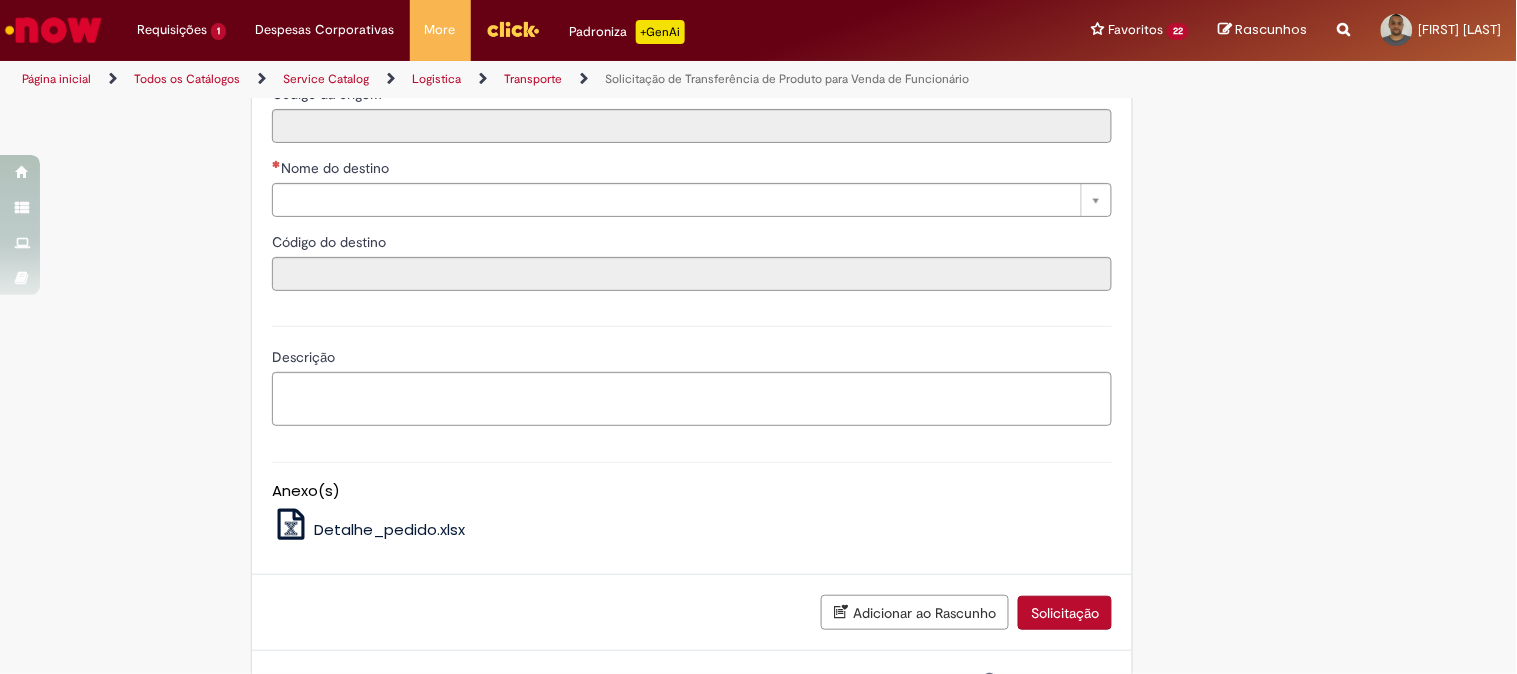 scroll, scrollTop: 1281, scrollLeft: 0, axis: vertical 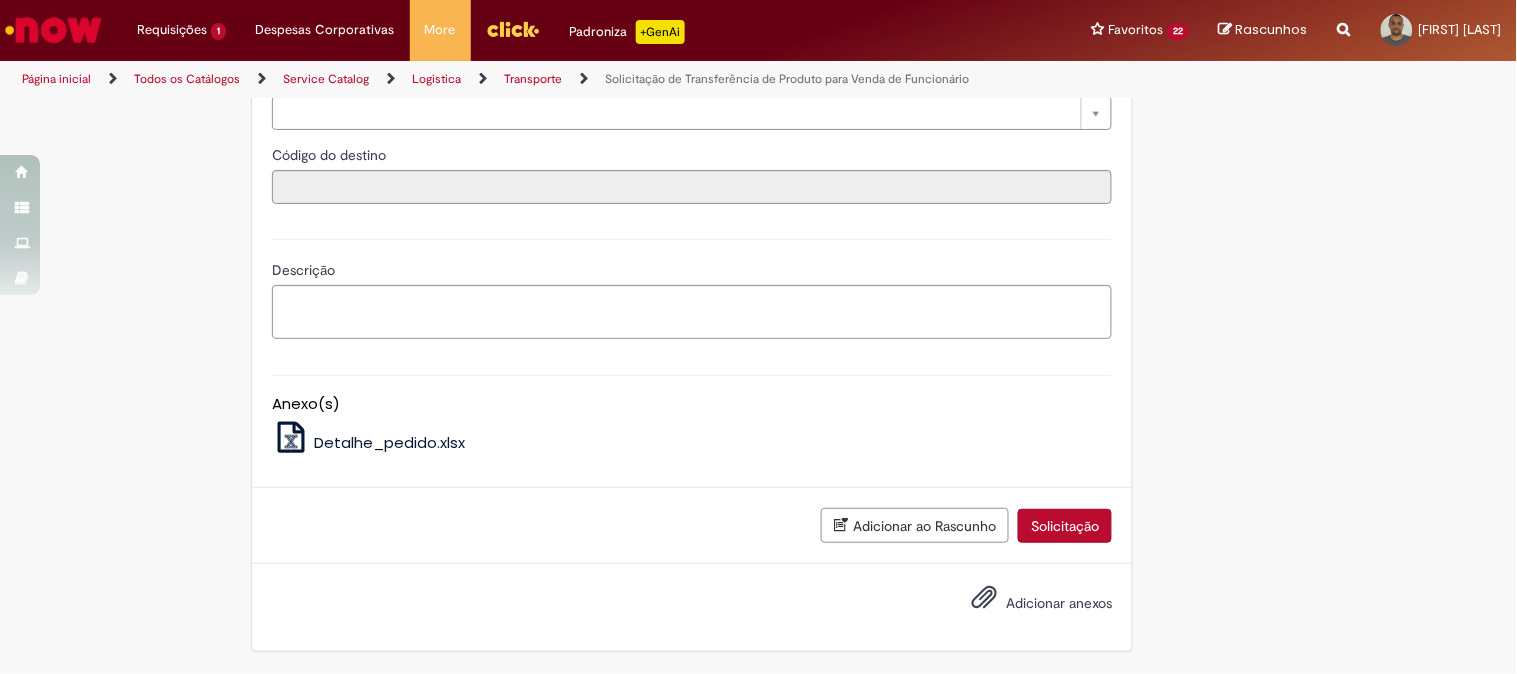 type 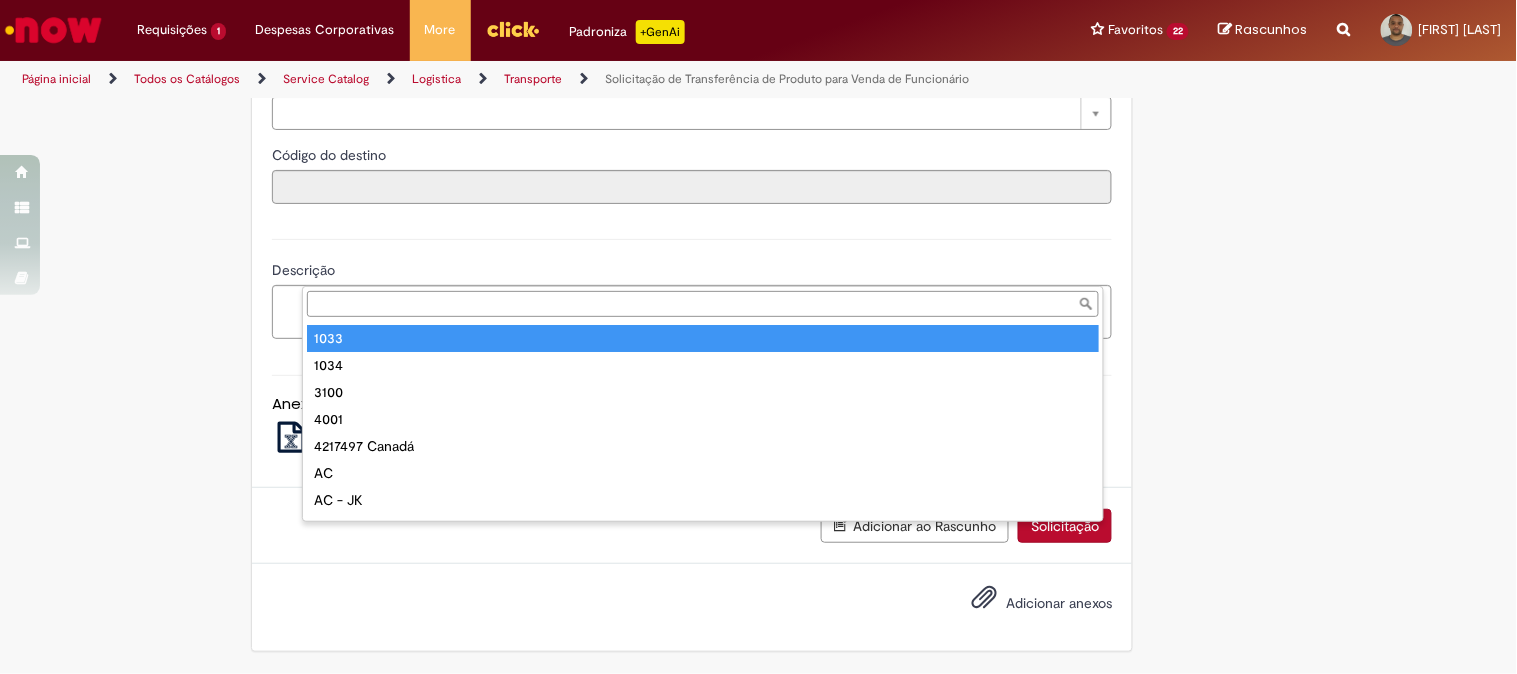 click on "Nome da origem" at bounding box center [703, 304] 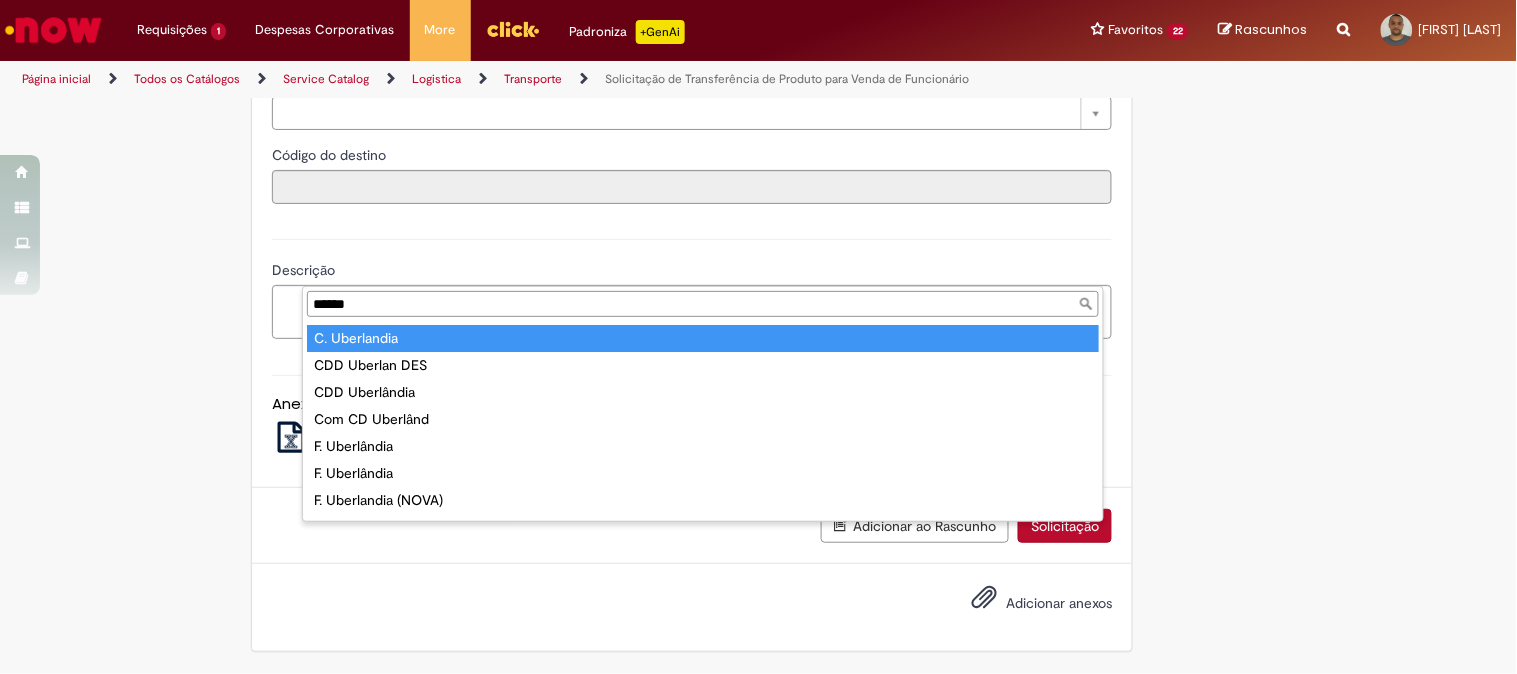 type on "******" 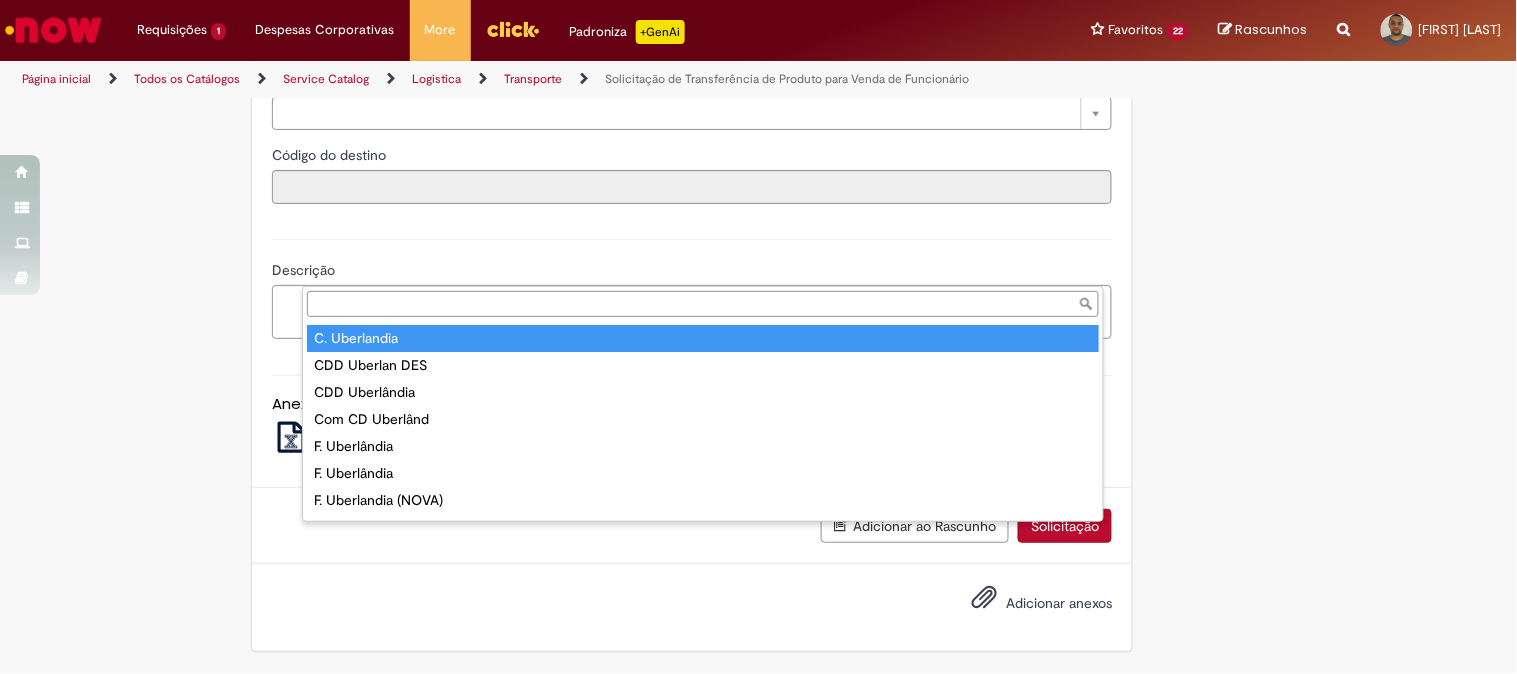 type on "**" 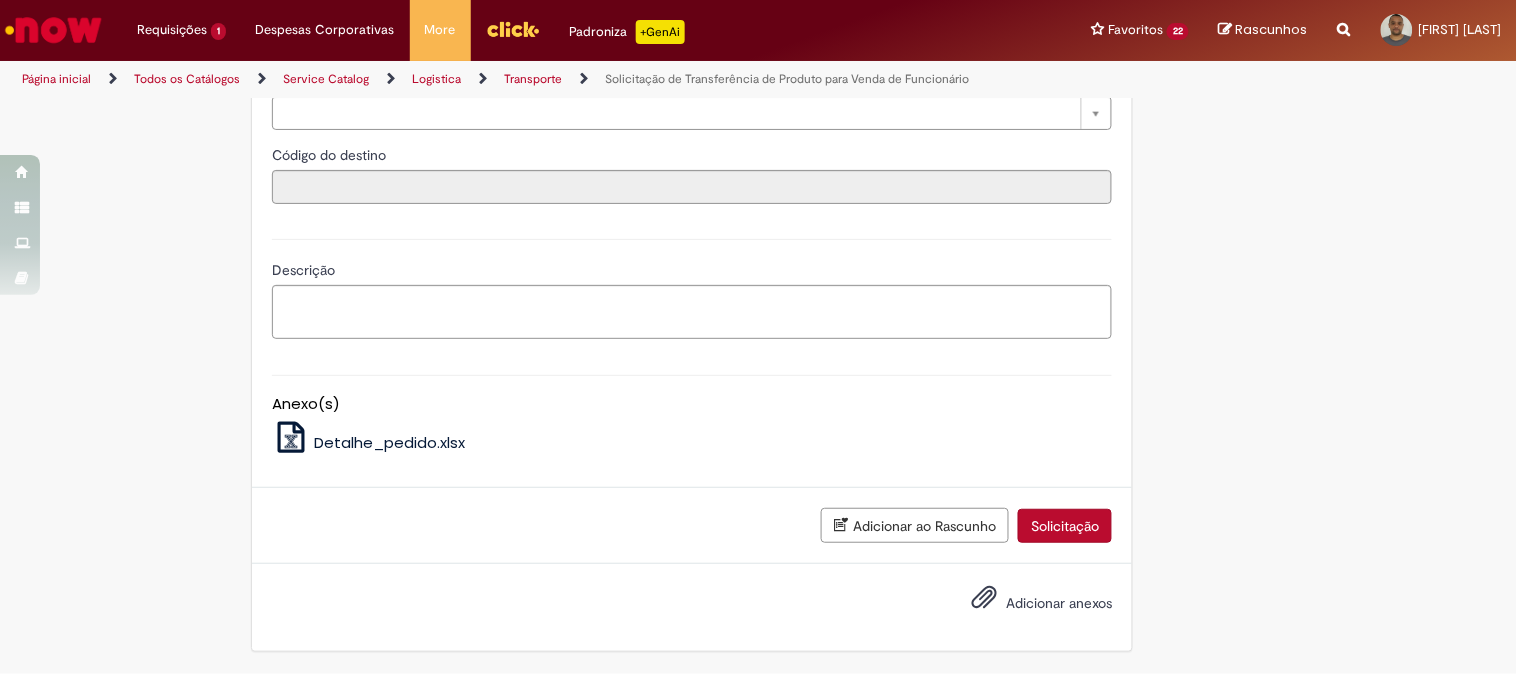 scroll, scrollTop: 0, scrollLeft: 78, axis: horizontal 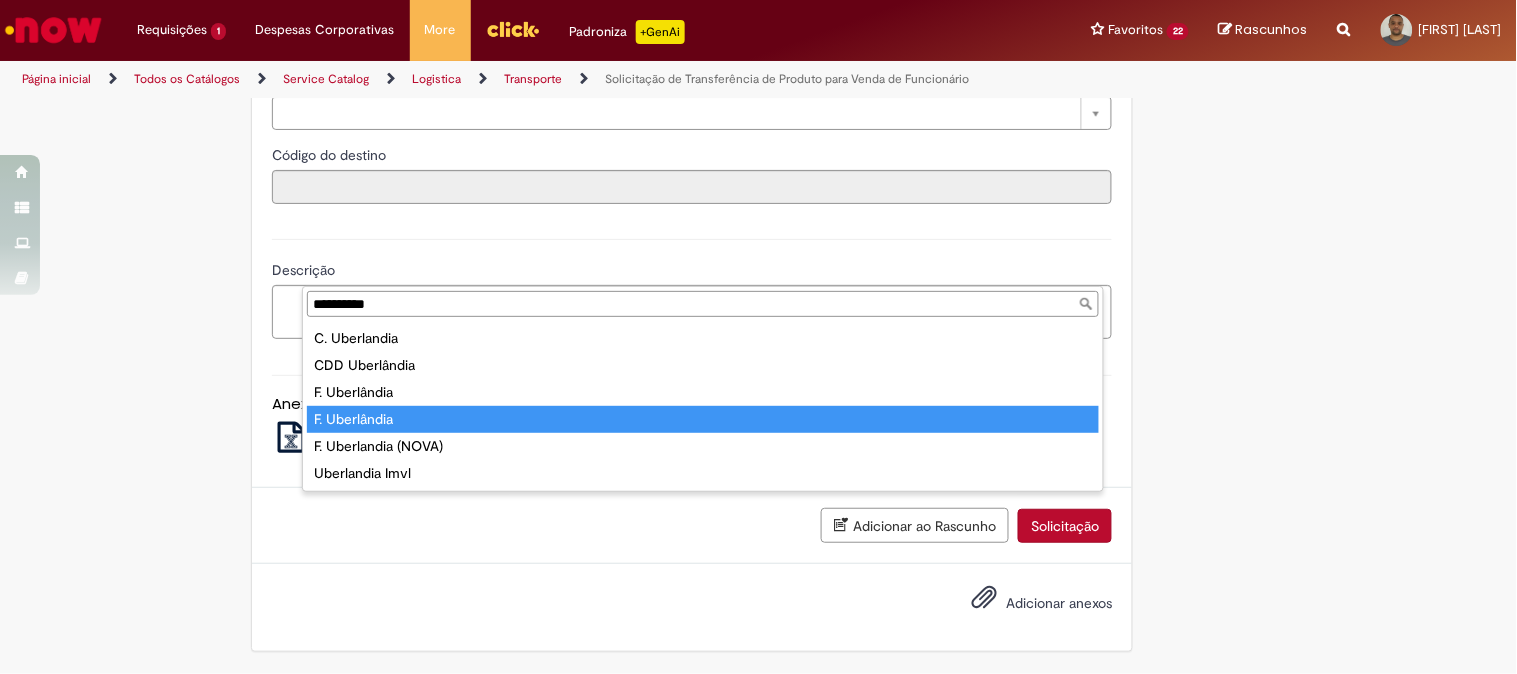type on "**********" 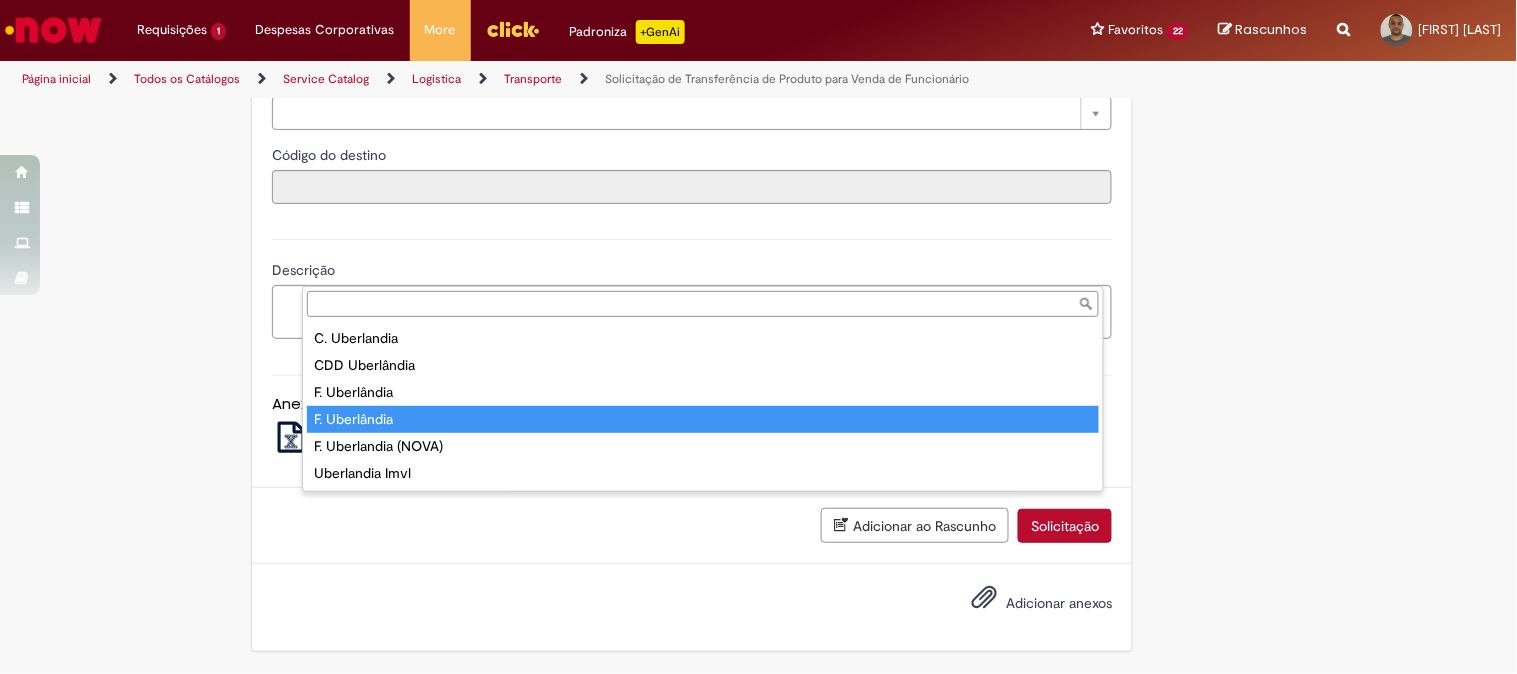 type 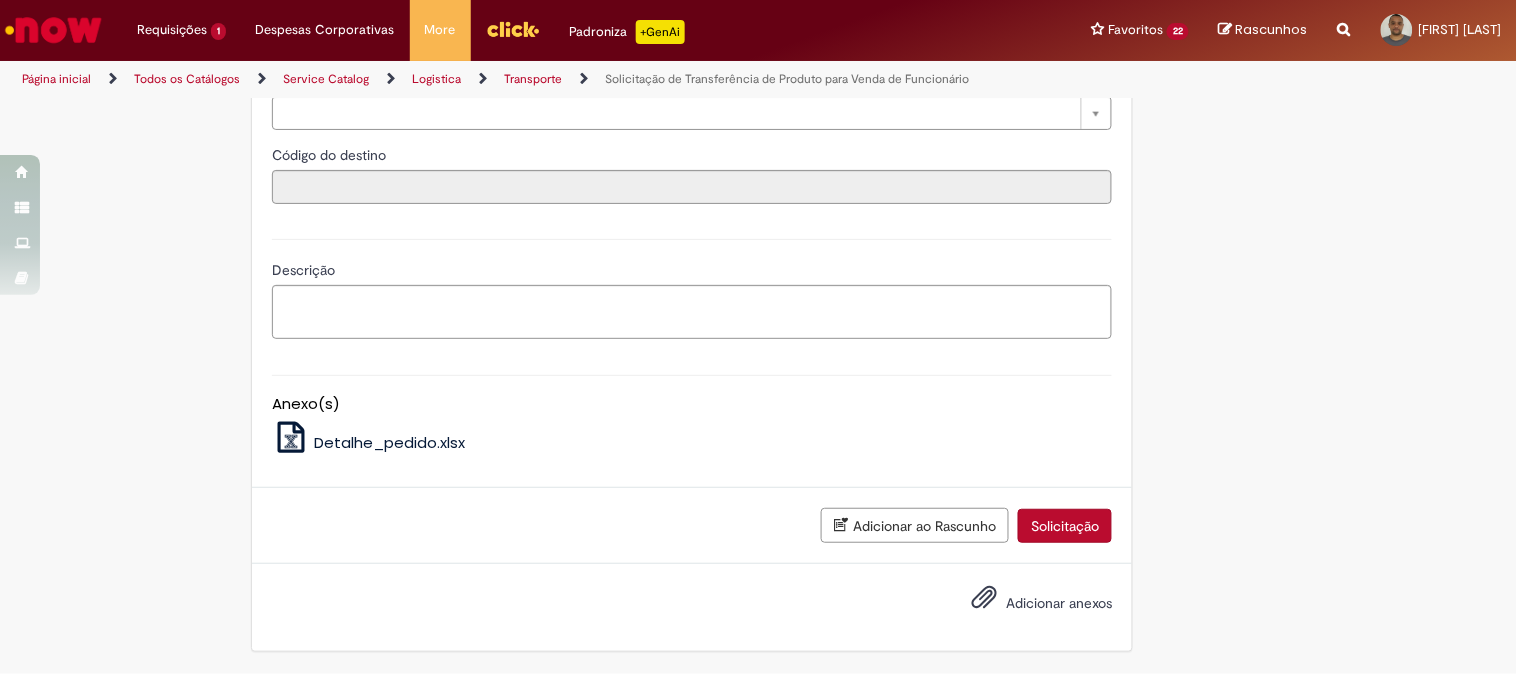 scroll, scrollTop: 0, scrollLeft: 78, axis: horizontal 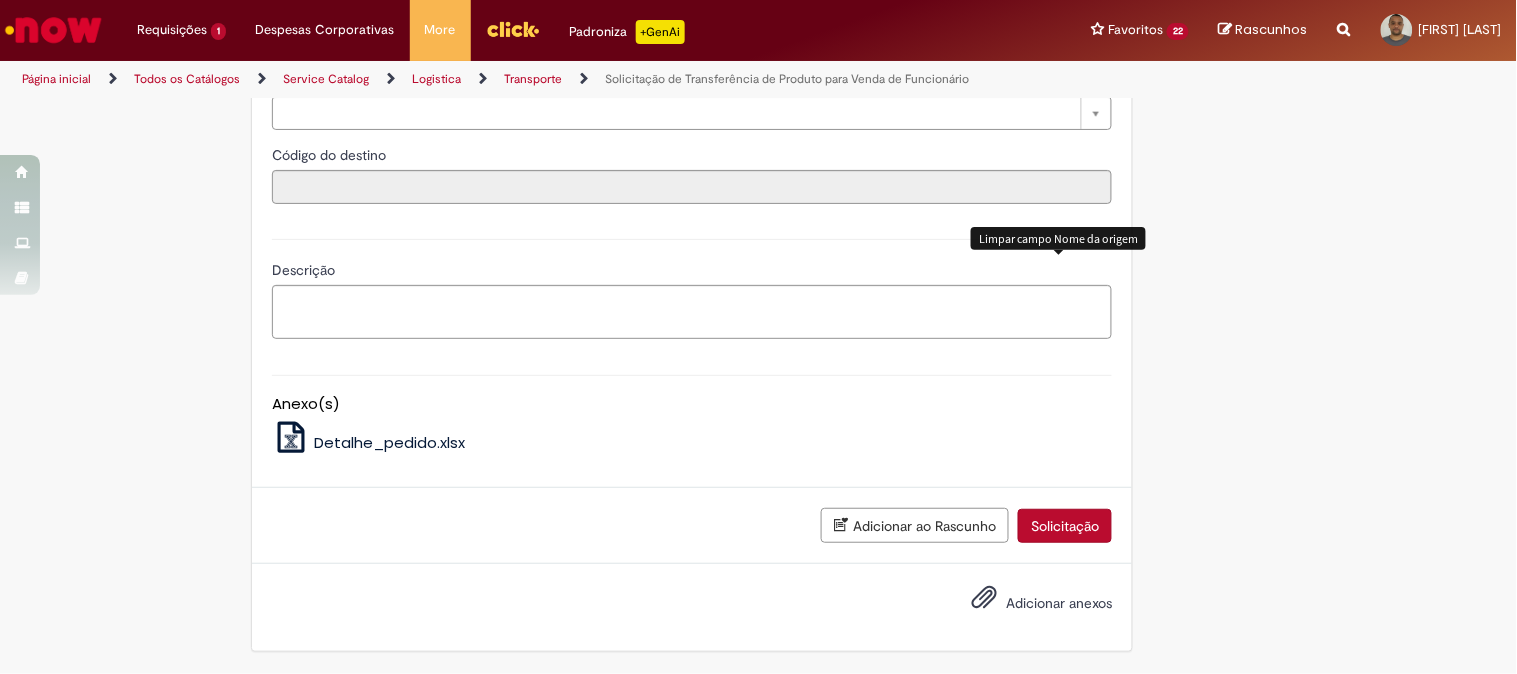 click at bounding box center (1066, -35) 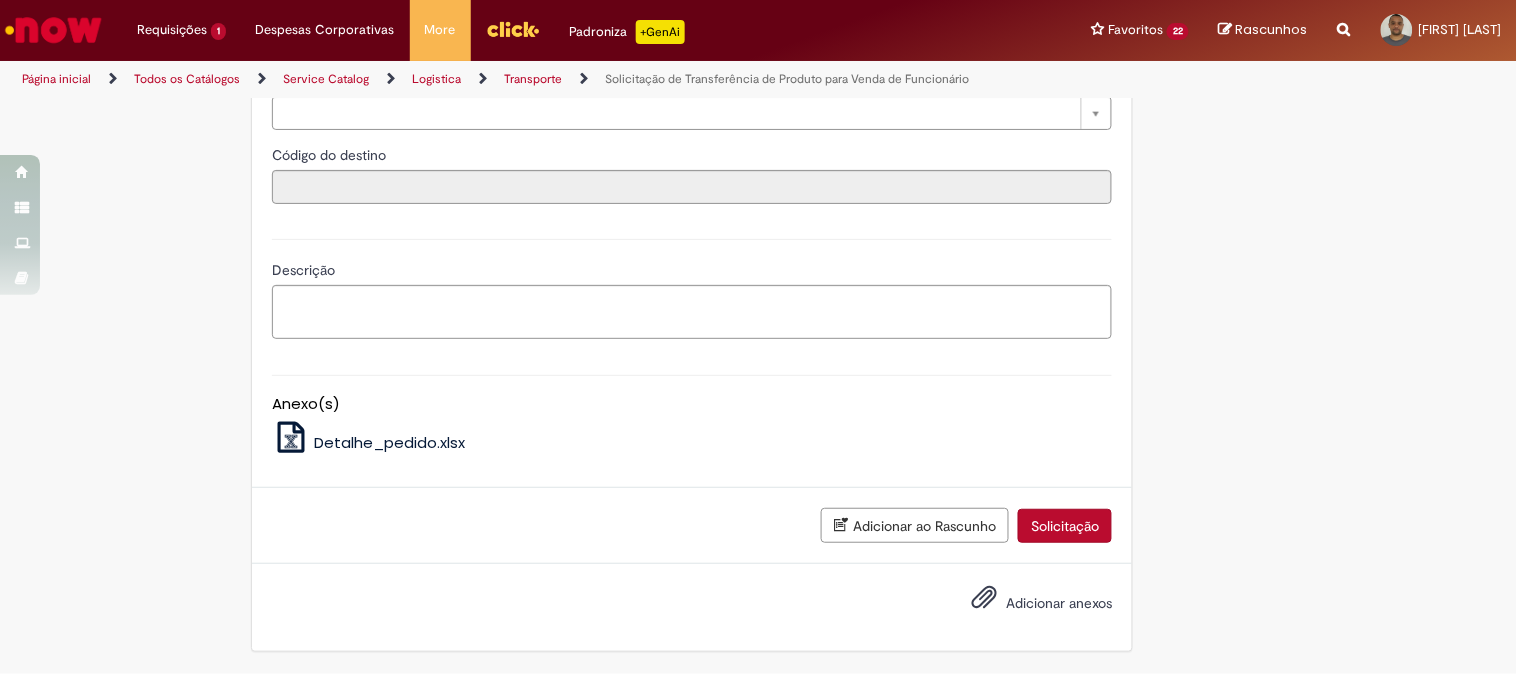 type on "*" 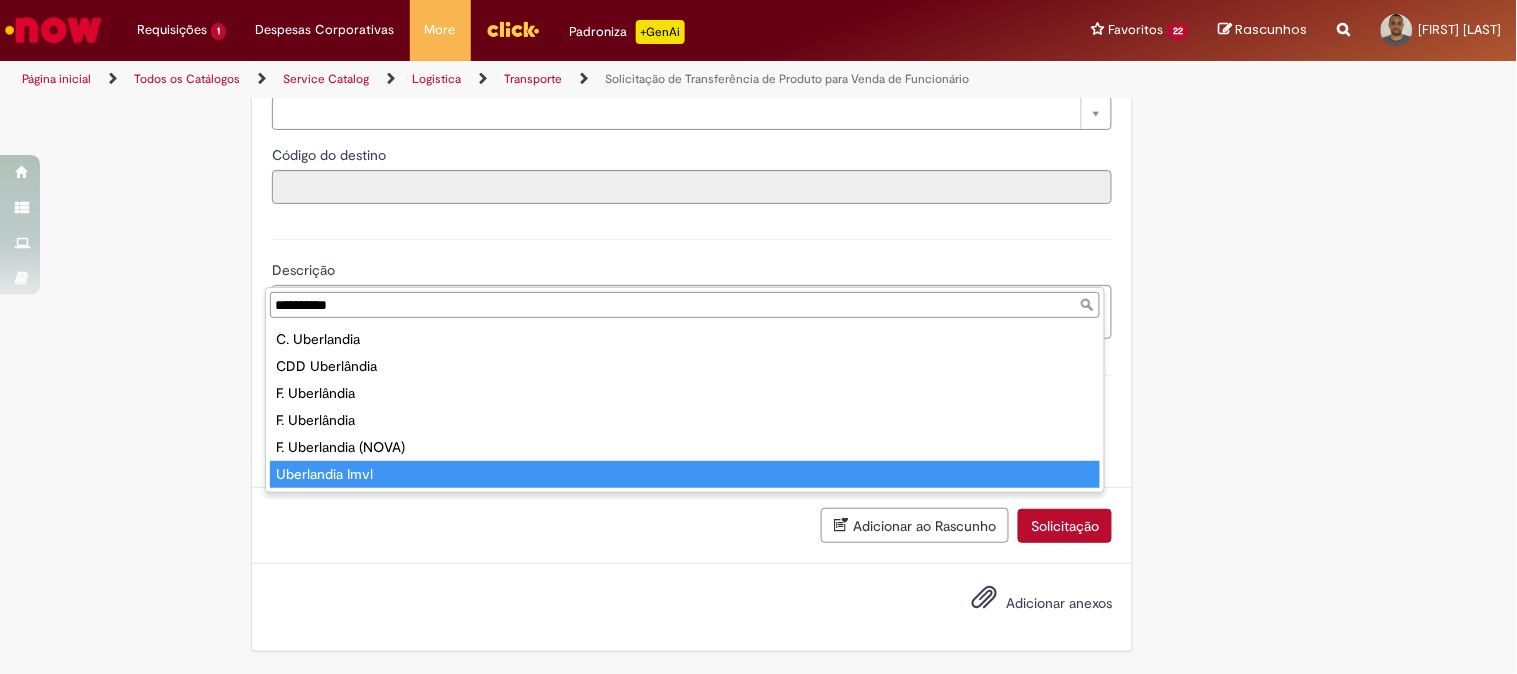 type on "**********" 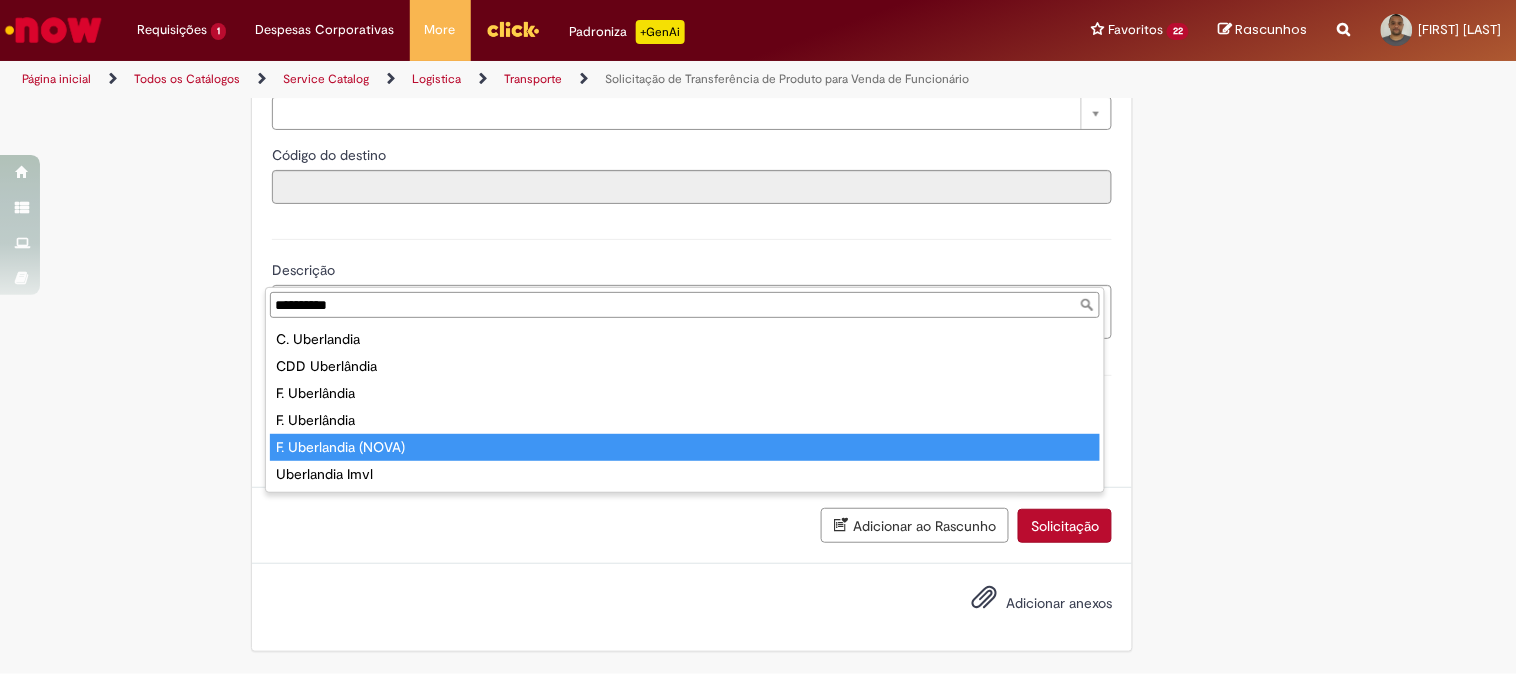type on "**********" 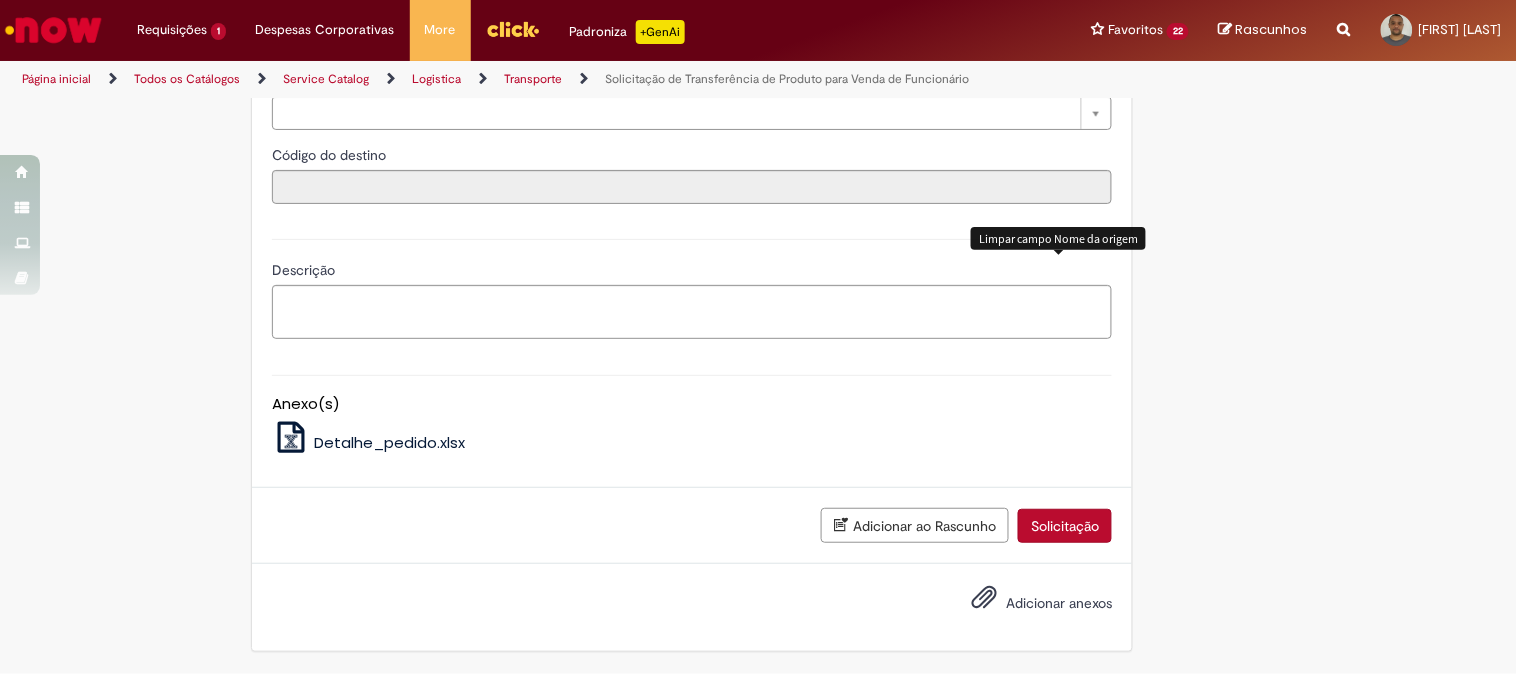 click at bounding box center (1066, -35) 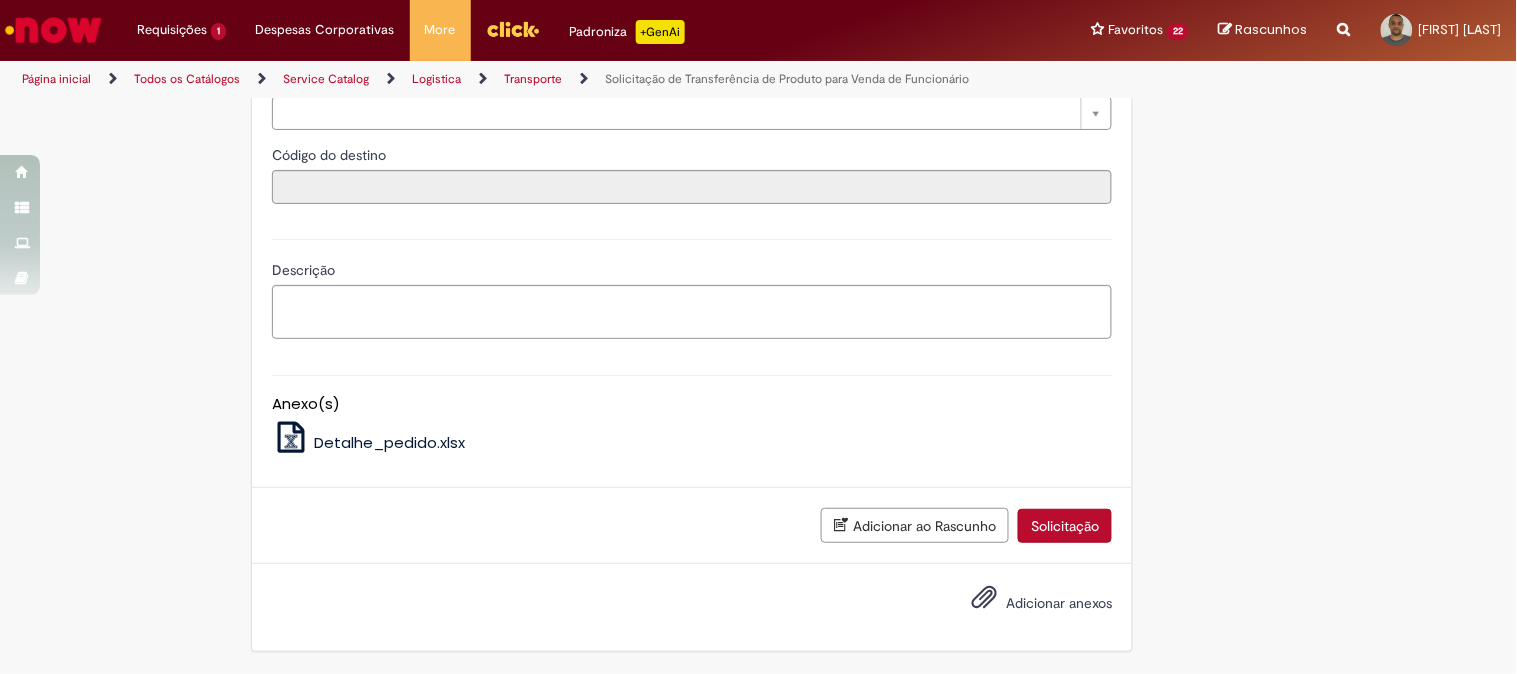 scroll, scrollTop: 0, scrollLeft: 0, axis: both 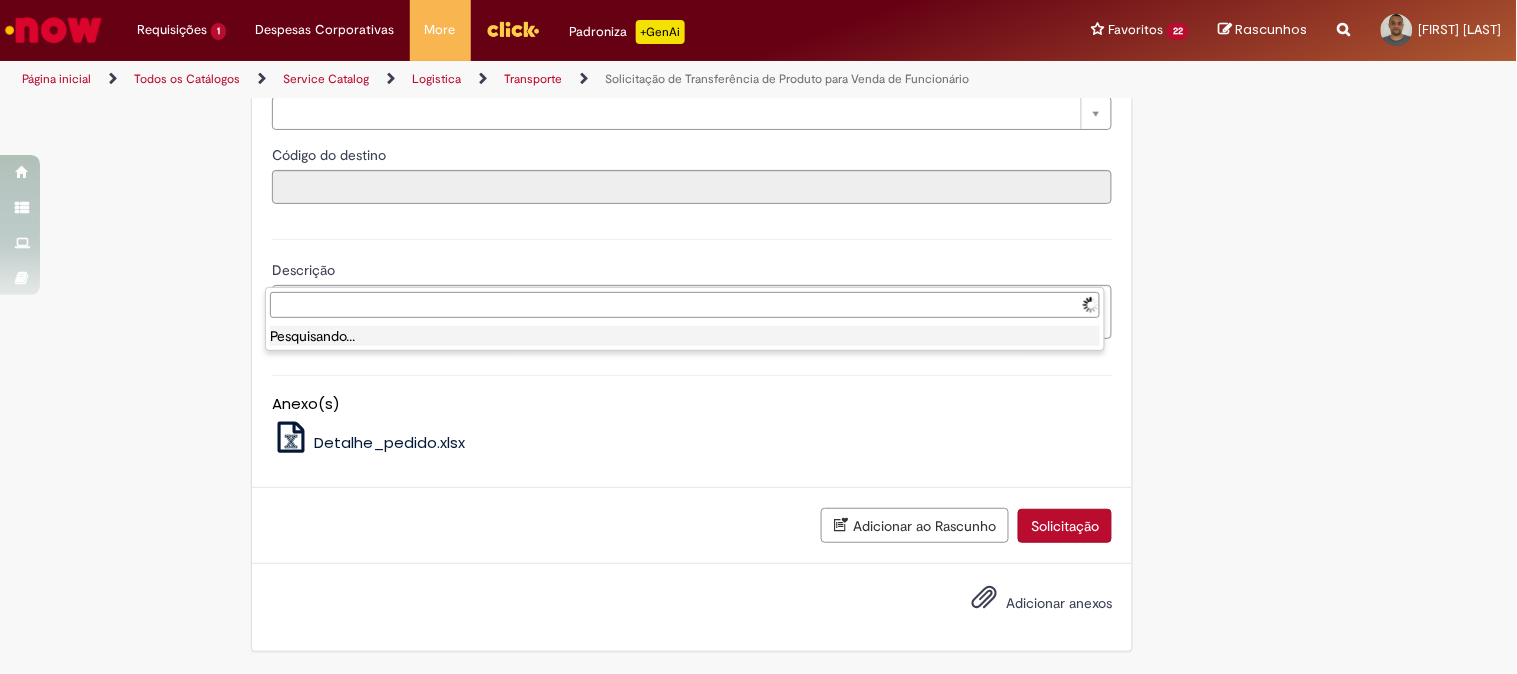 drag, startPoint x: 928, startPoint y: 276, endPoint x: 916, endPoint y: 277, distance: 12.0415945 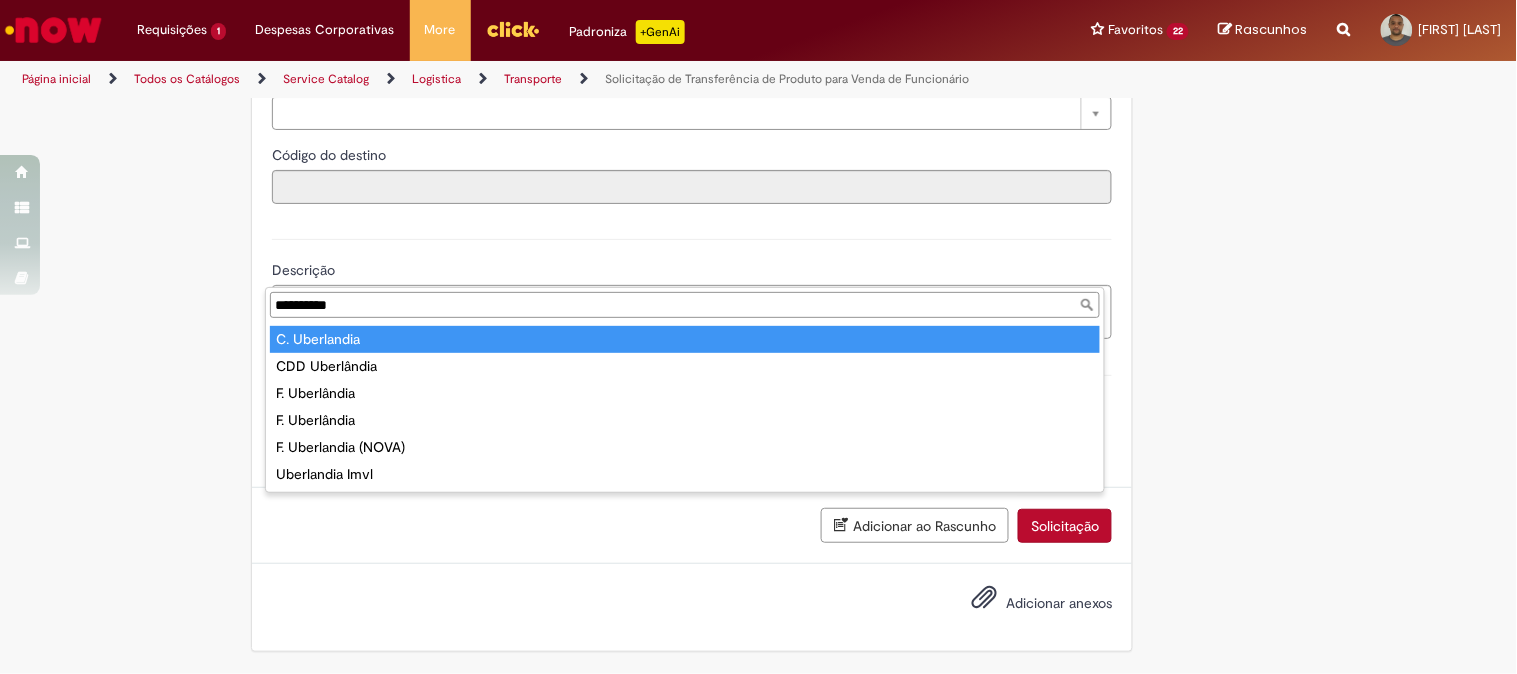 type on "**********" 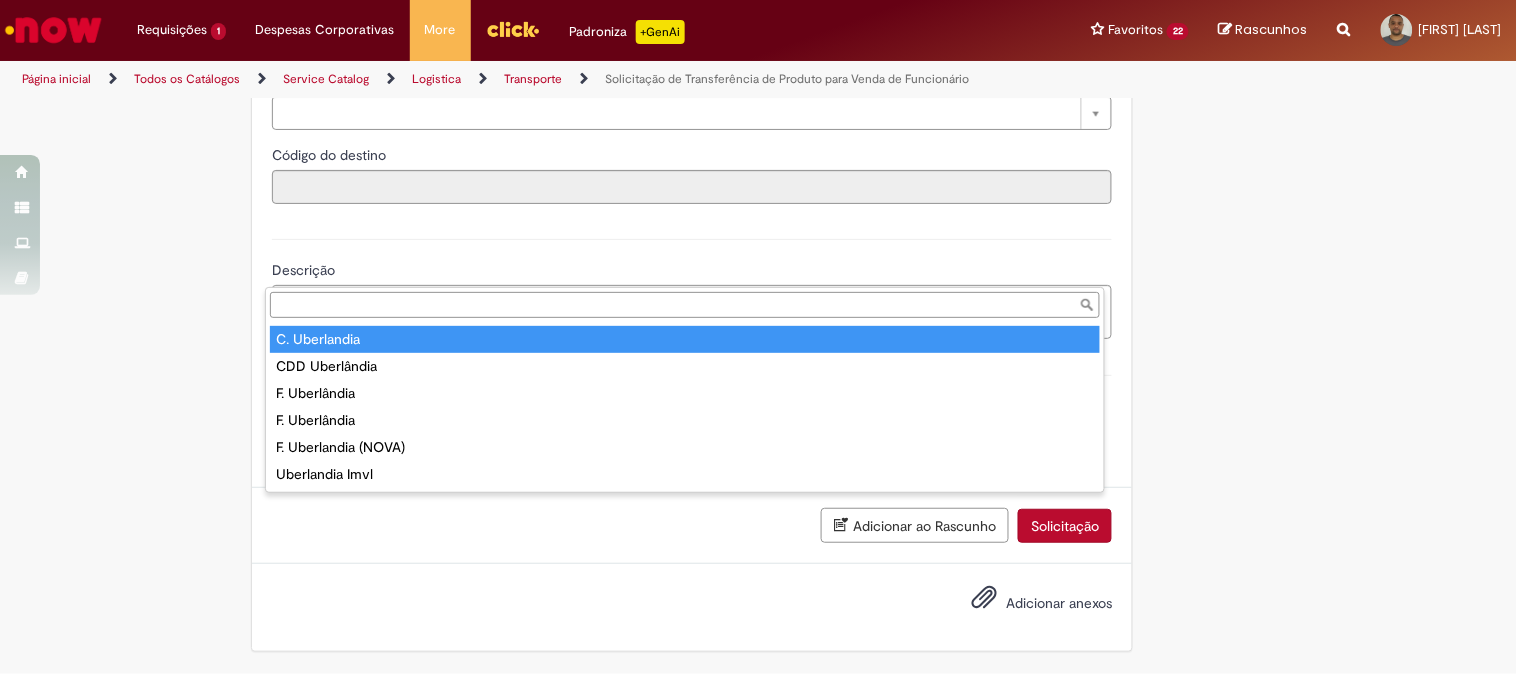 type on "**" 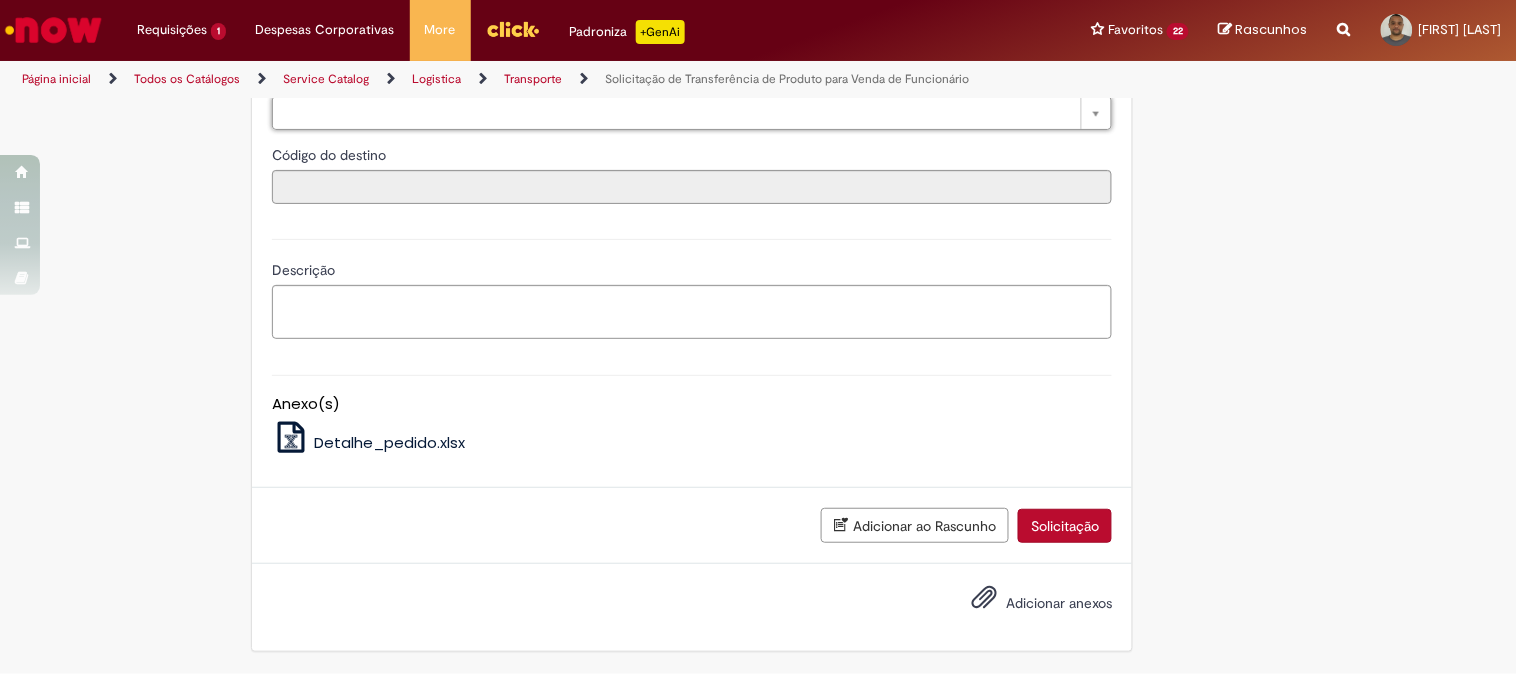 scroll, scrollTop: 1392, scrollLeft: 0, axis: vertical 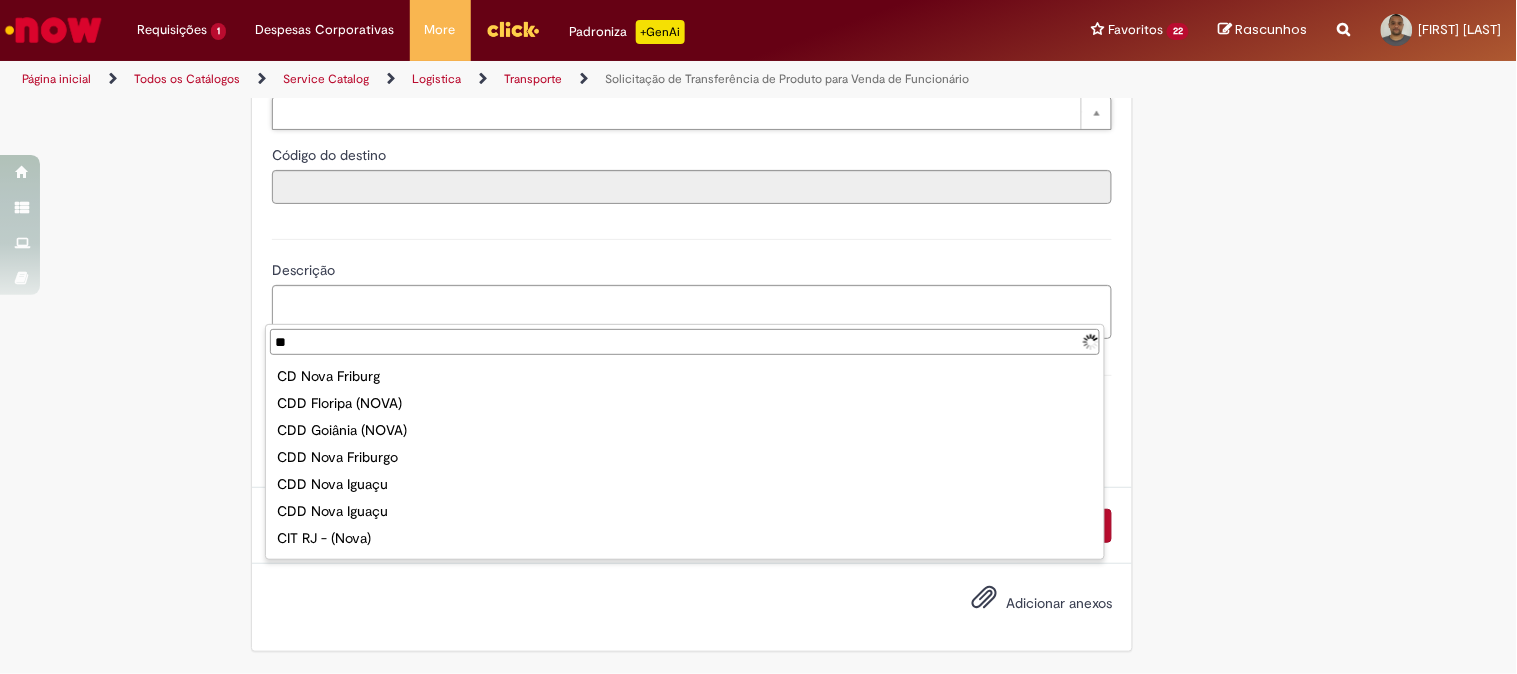 type on "*" 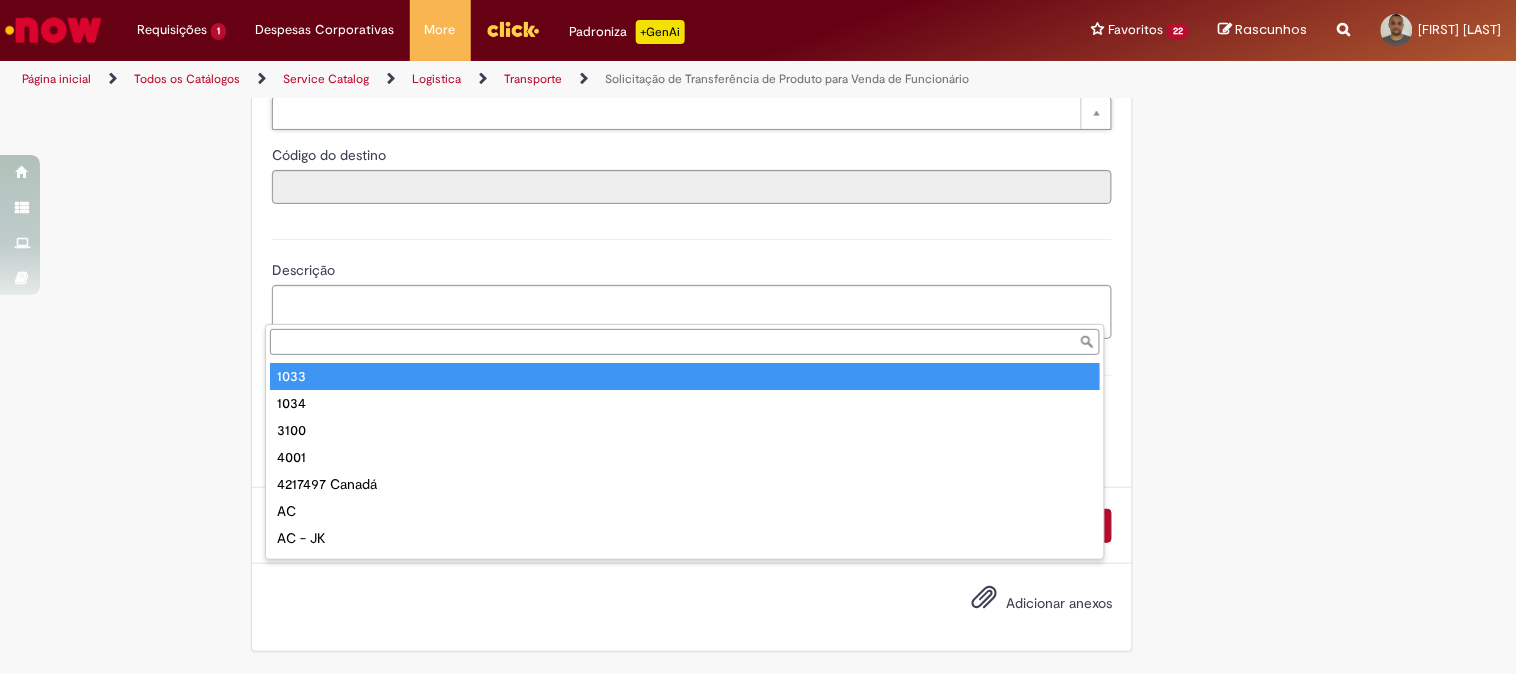 type on "*" 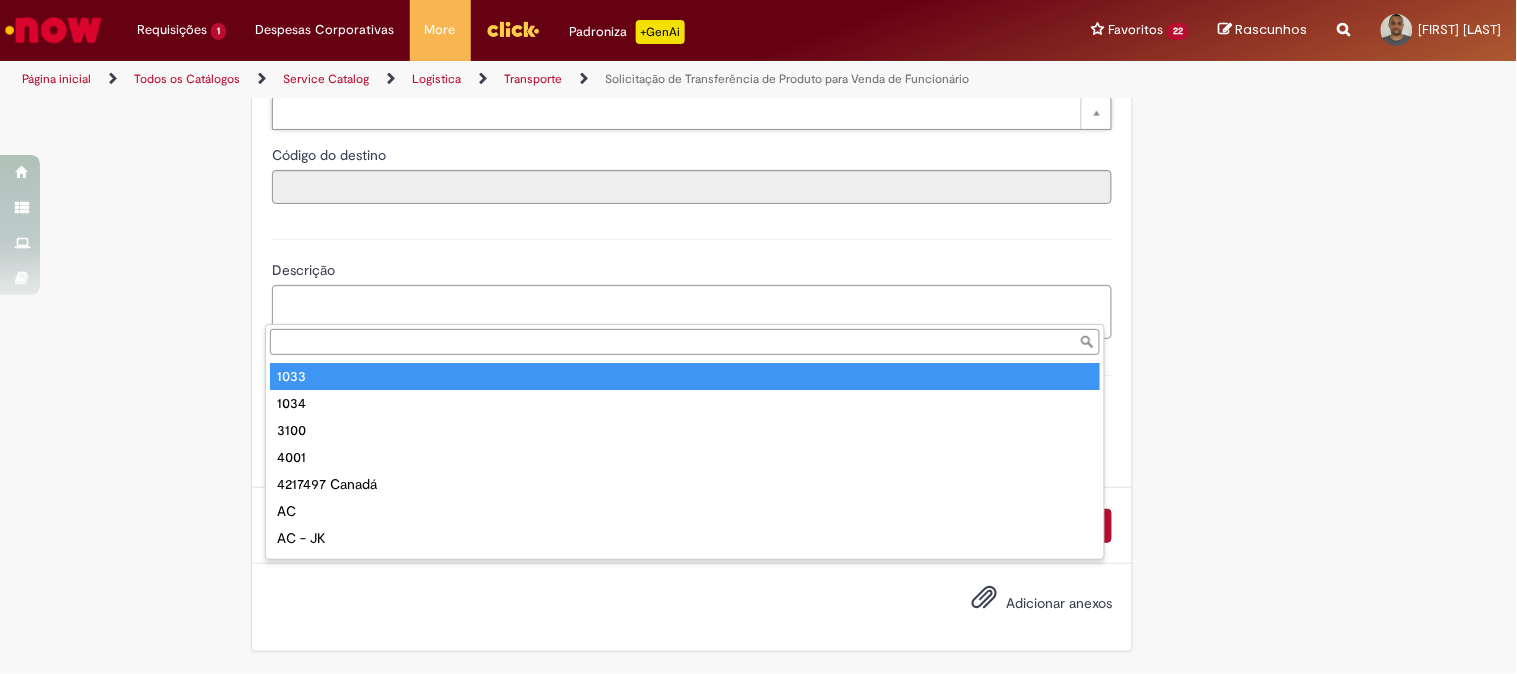 click on "Nome do destino" at bounding box center [685, 342] 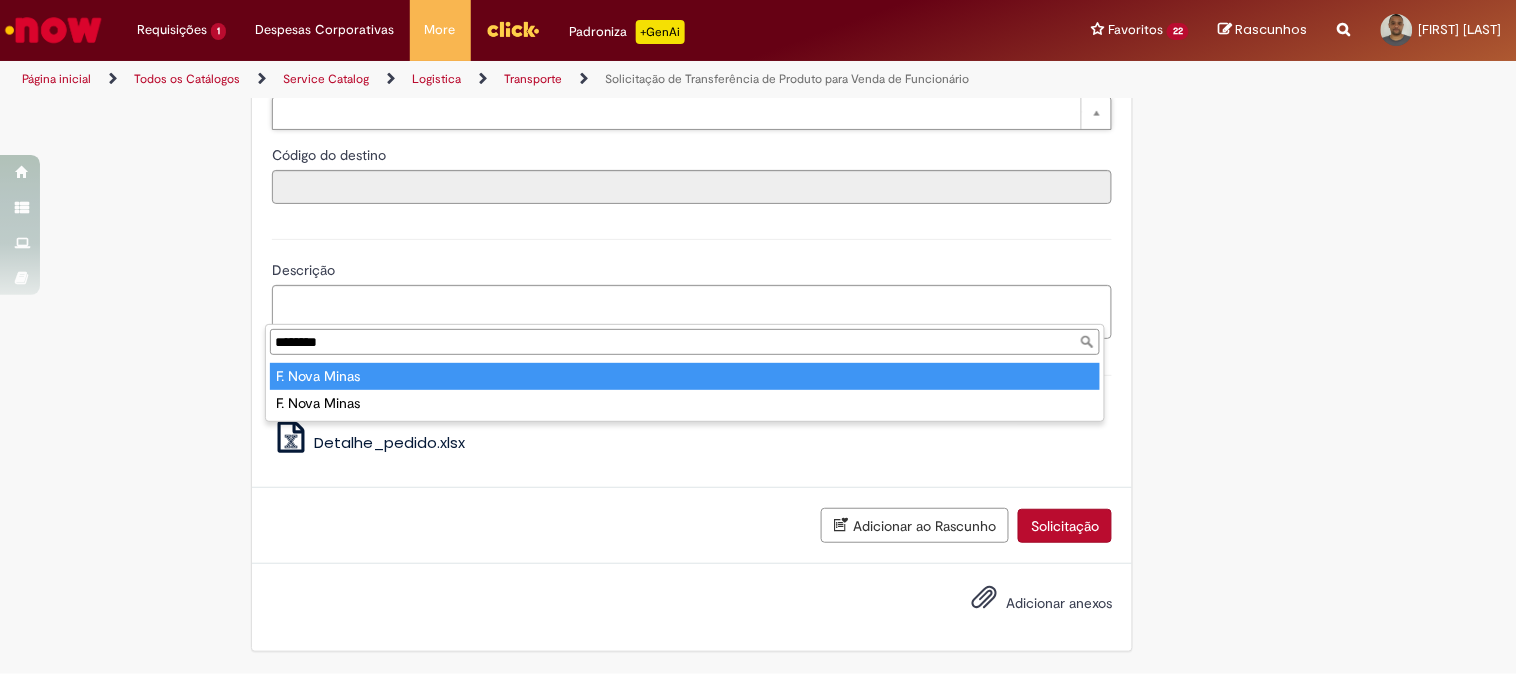 type on "********" 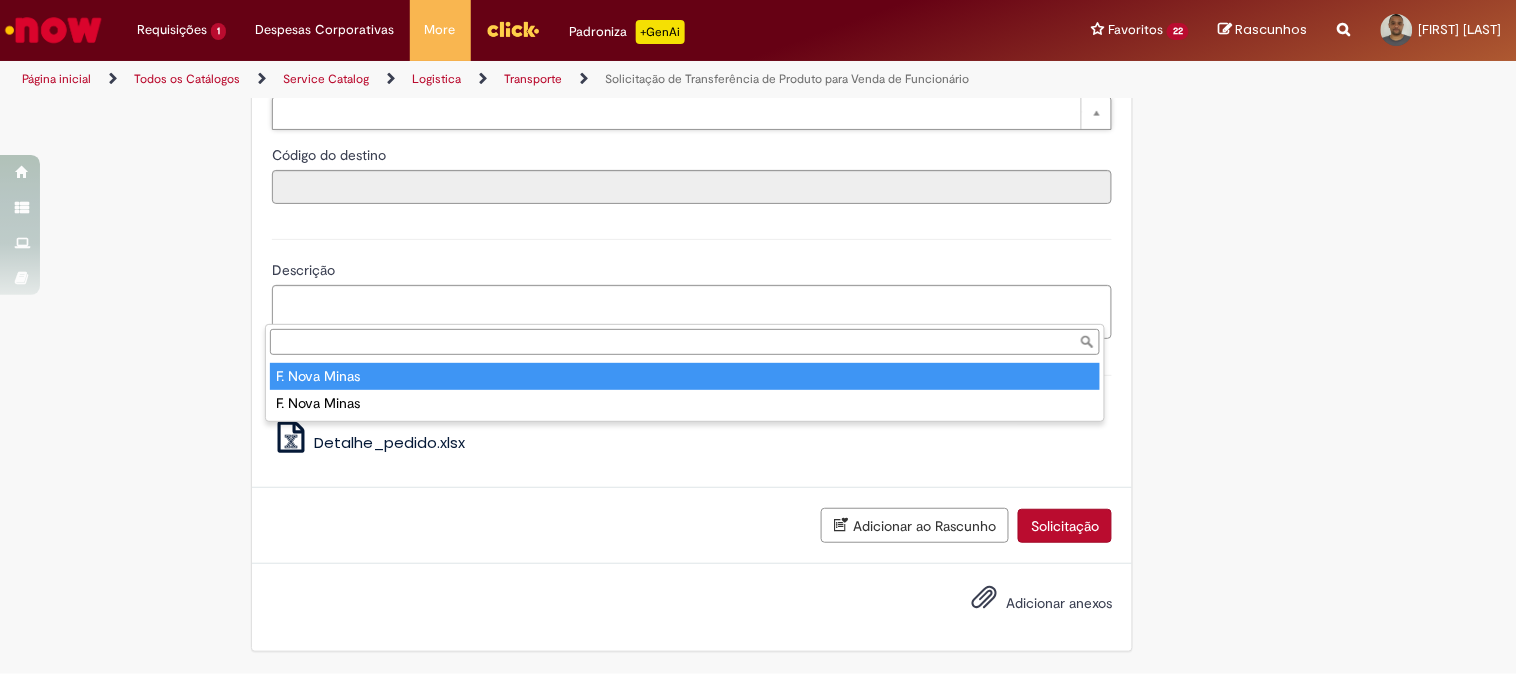 type on "***" 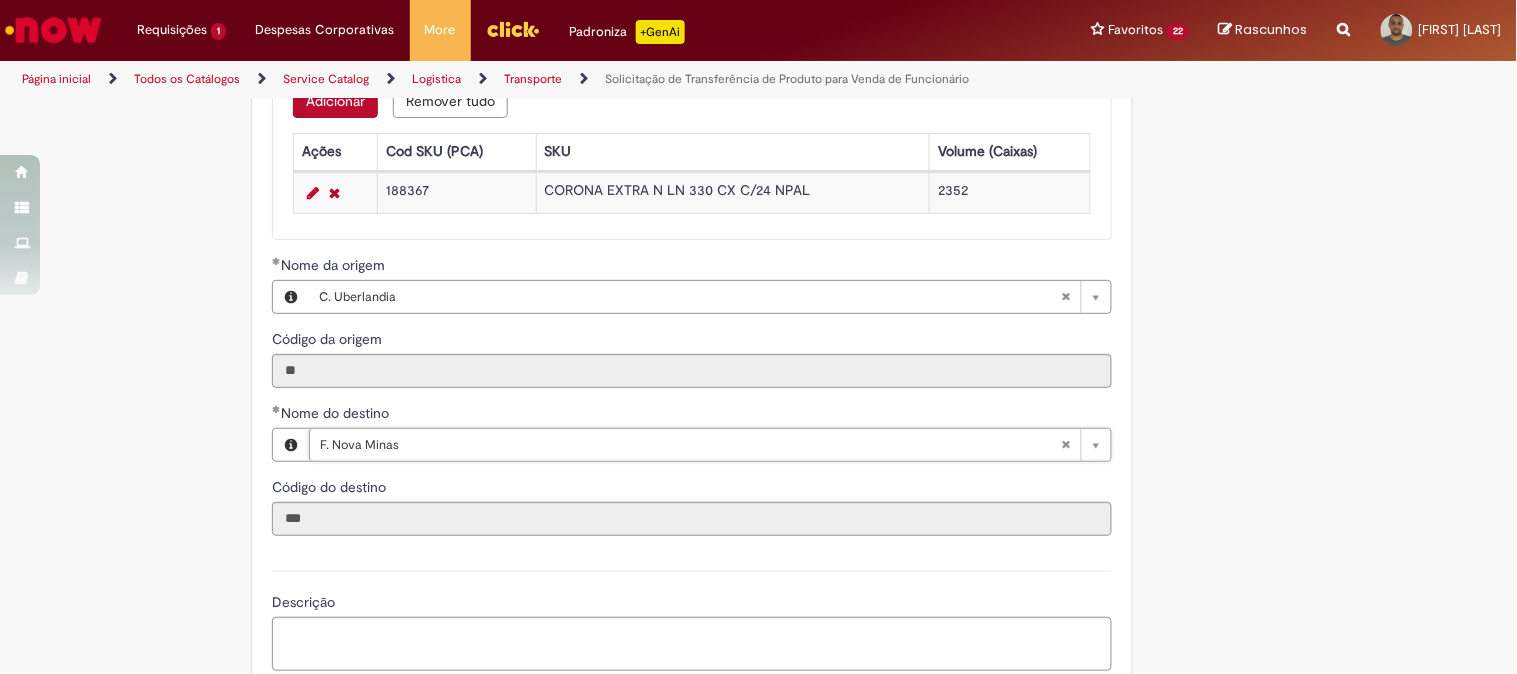 scroll, scrollTop: 1281, scrollLeft: 0, axis: vertical 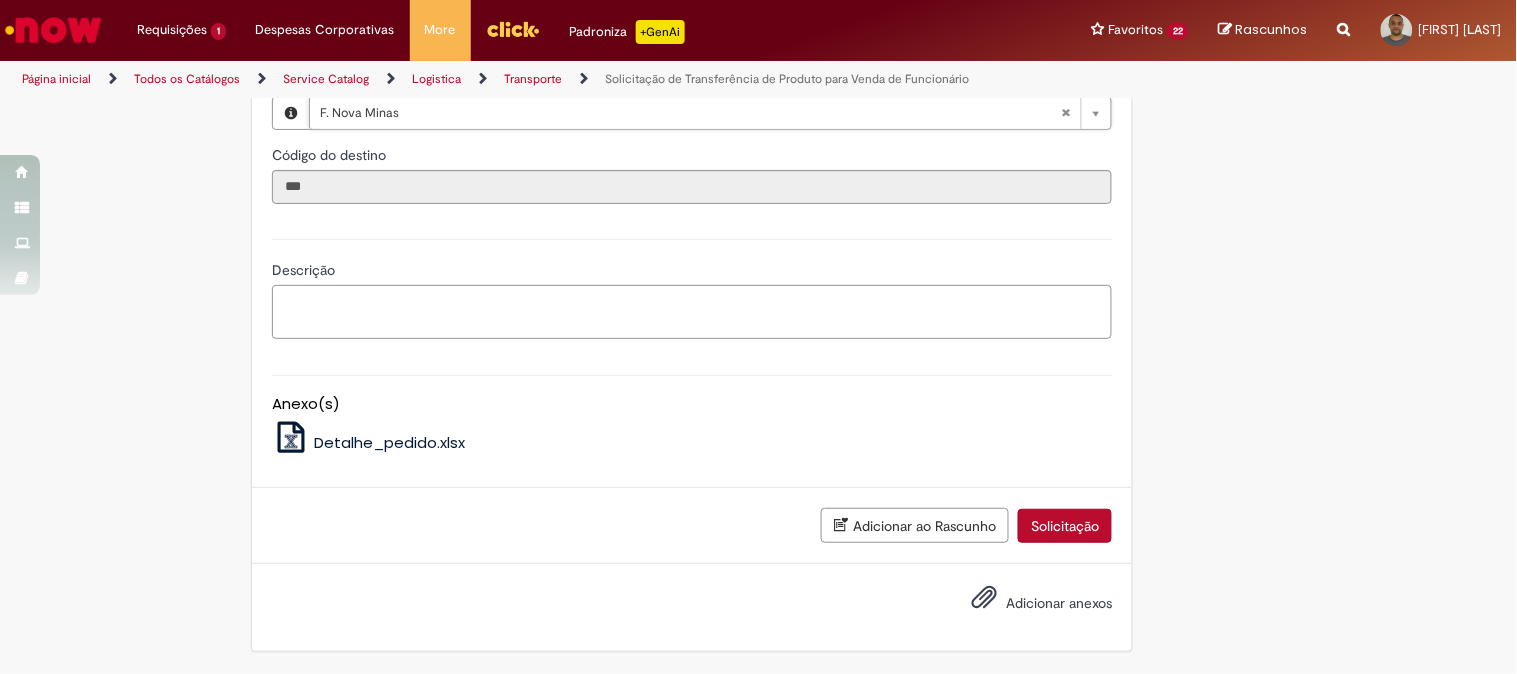 click on "Descrição" at bounding box center [692, 312] 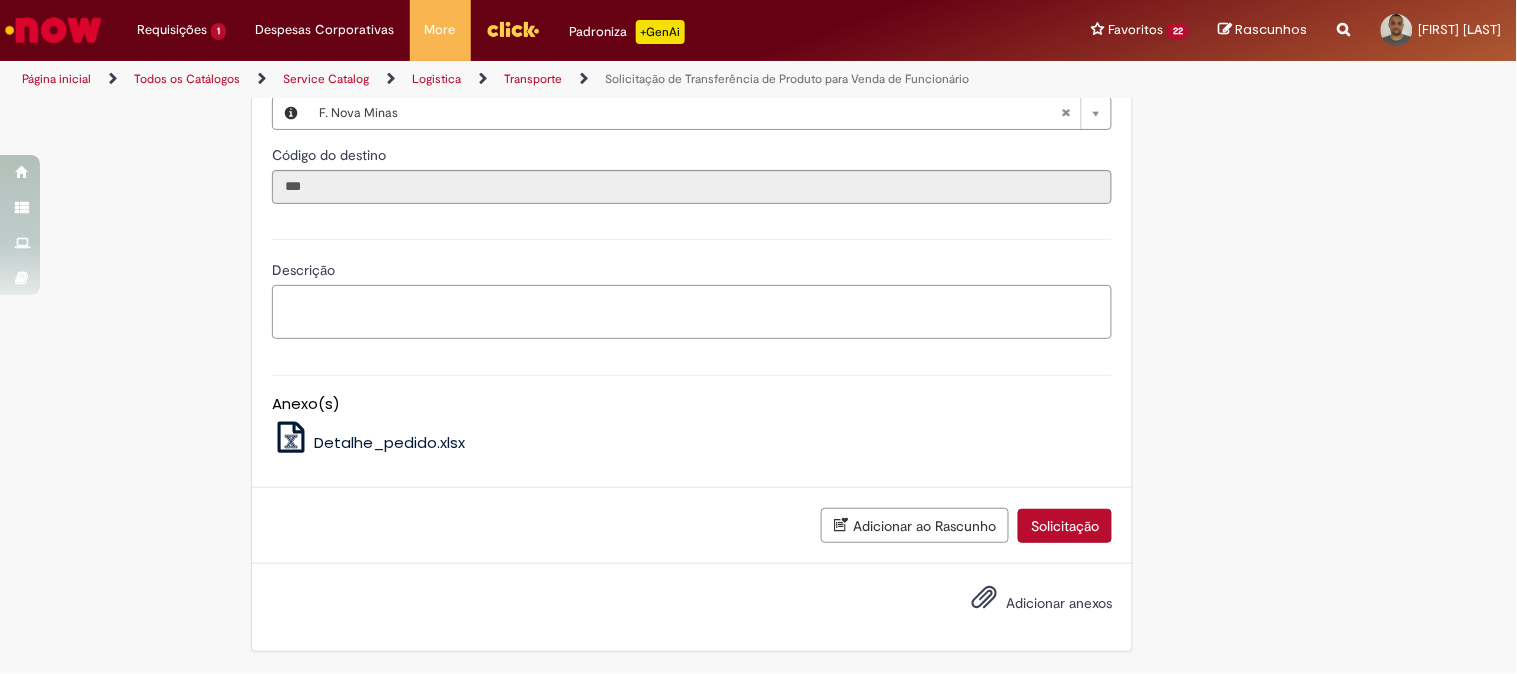 click on "Descrição" at bounding box center (692, 312) 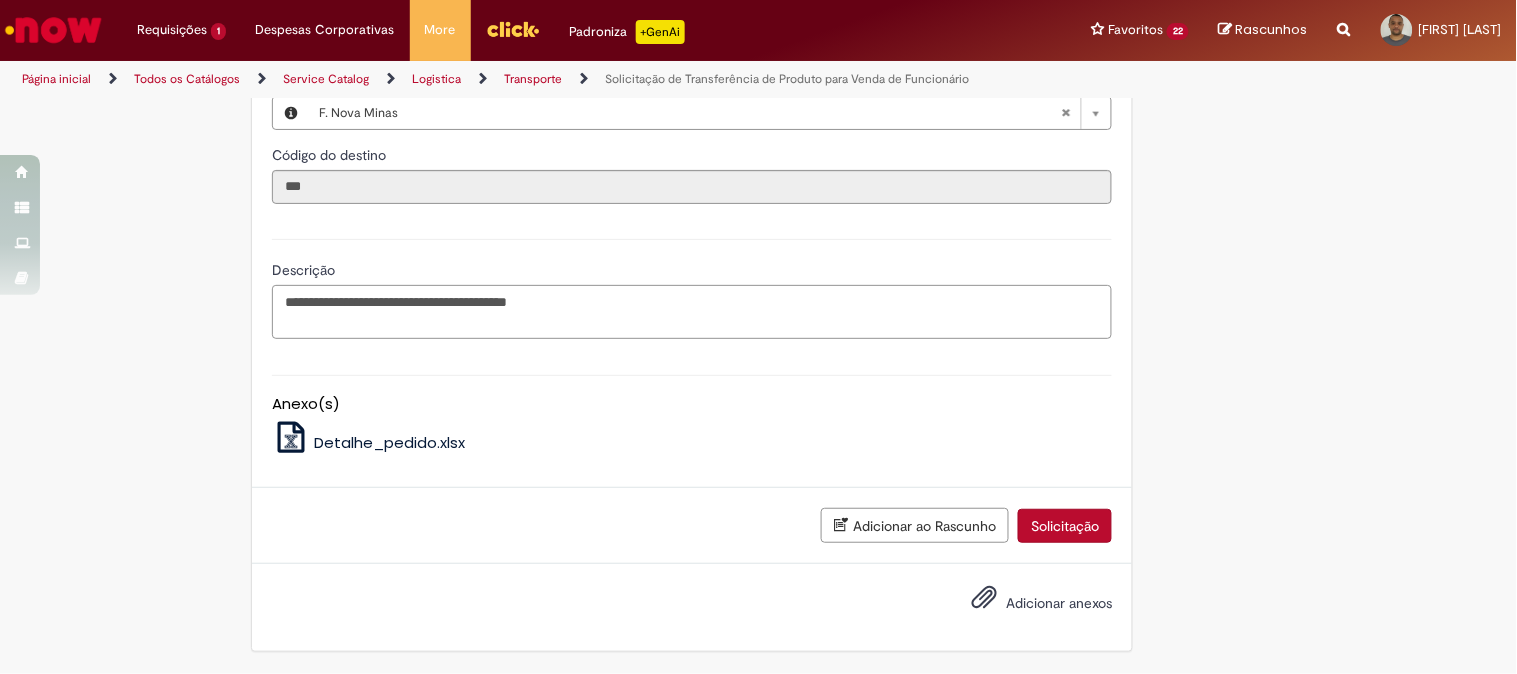 scroll, scrollTop: 1593, scrollLeft: 0, axis: vertical 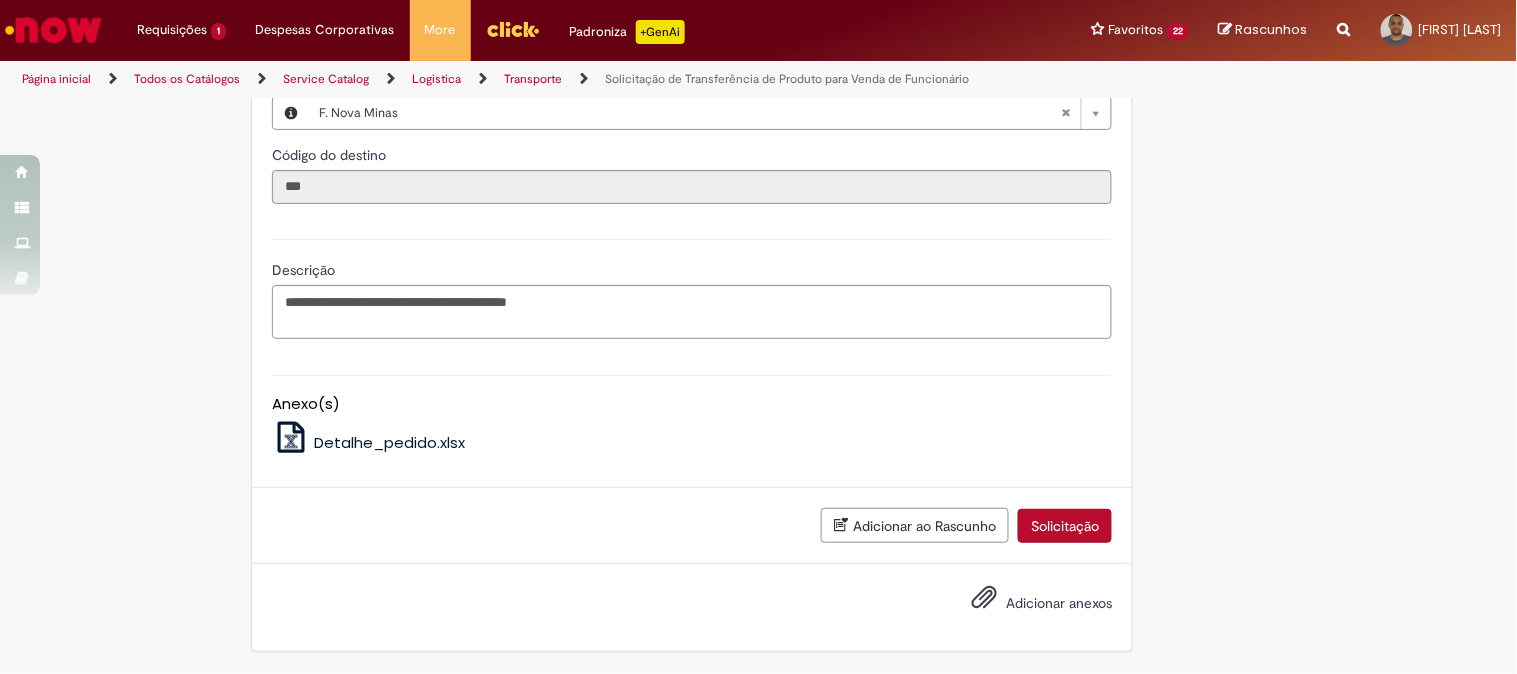 click on "Adicionar anexos" at bounding box center [1059, 604] 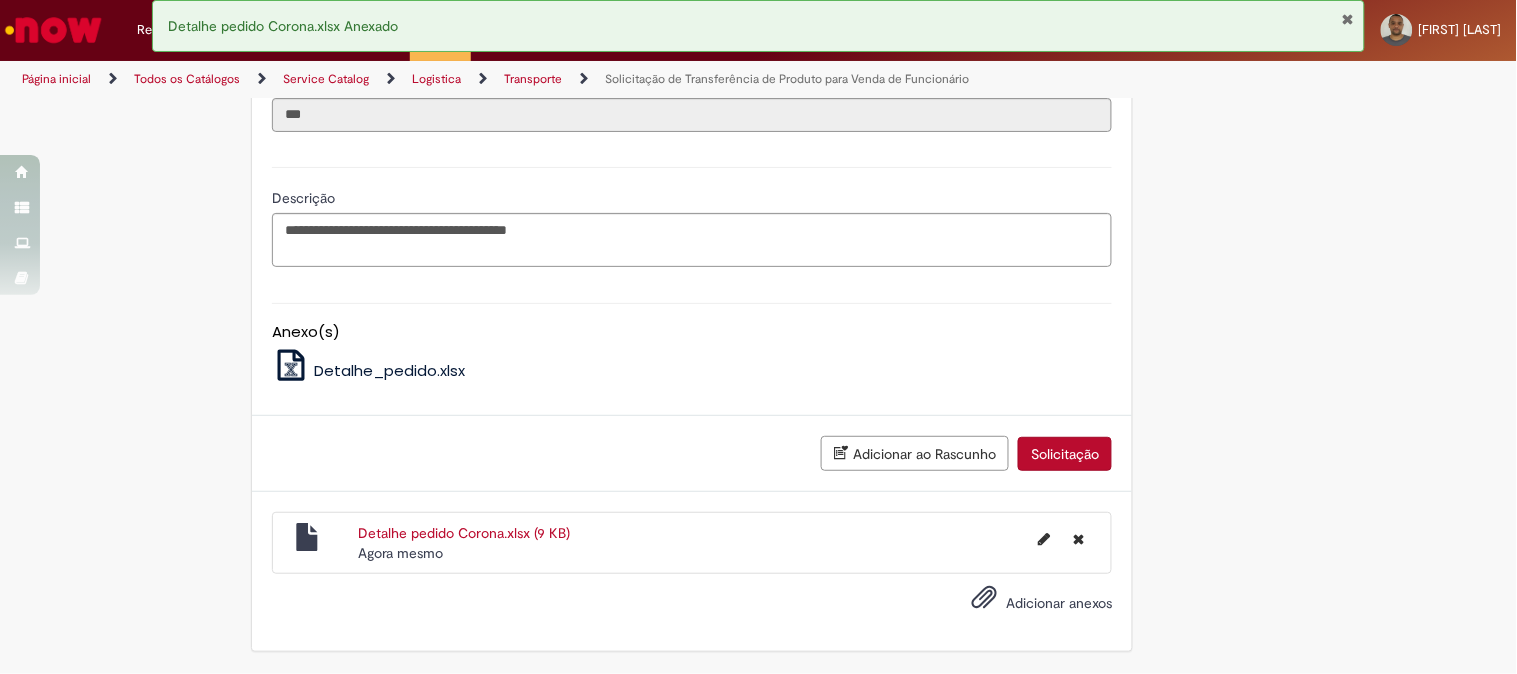 click on "Solicitação" at bounding box center (1065, 454) 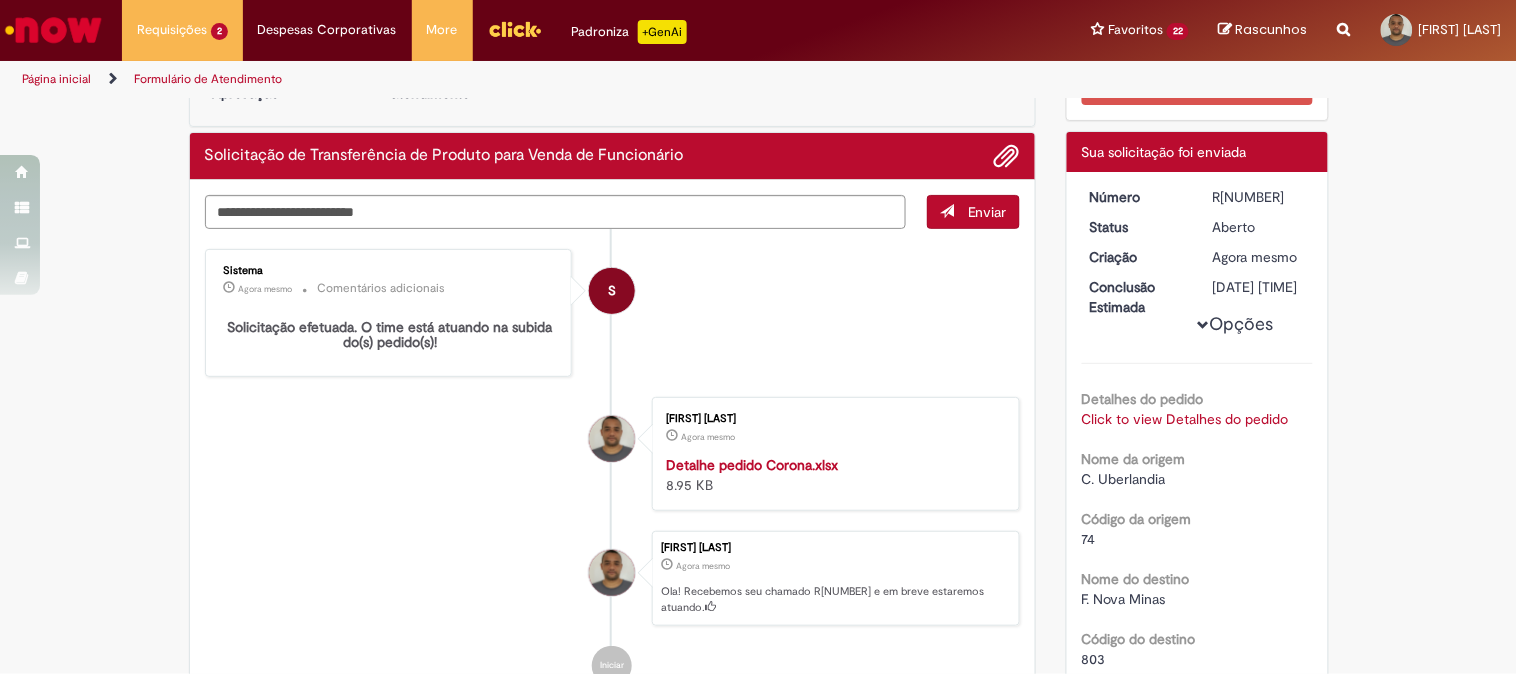 scroll, scrollTop: 0, scrollLeft: 0, axis: both 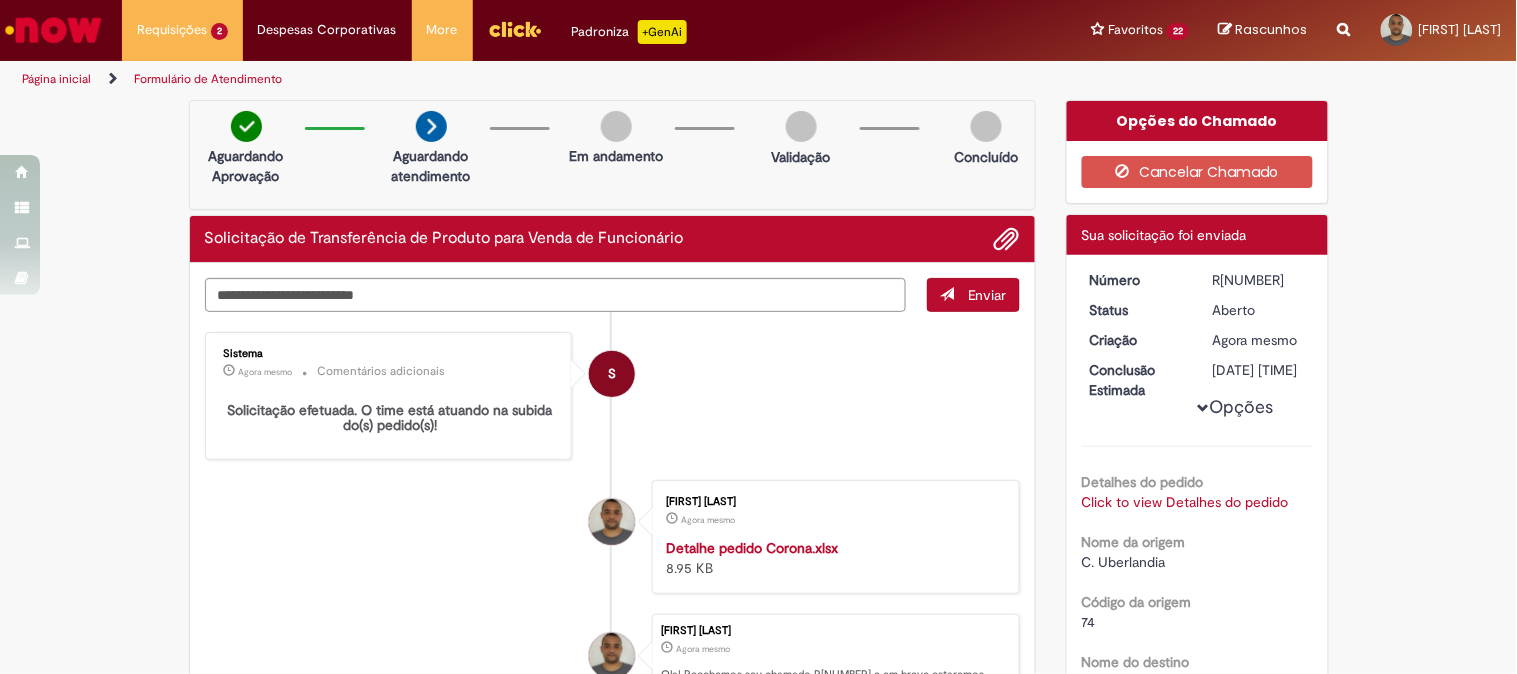 click on "Click to view Detalhes do pedido" at bounding box center [1185, 502] 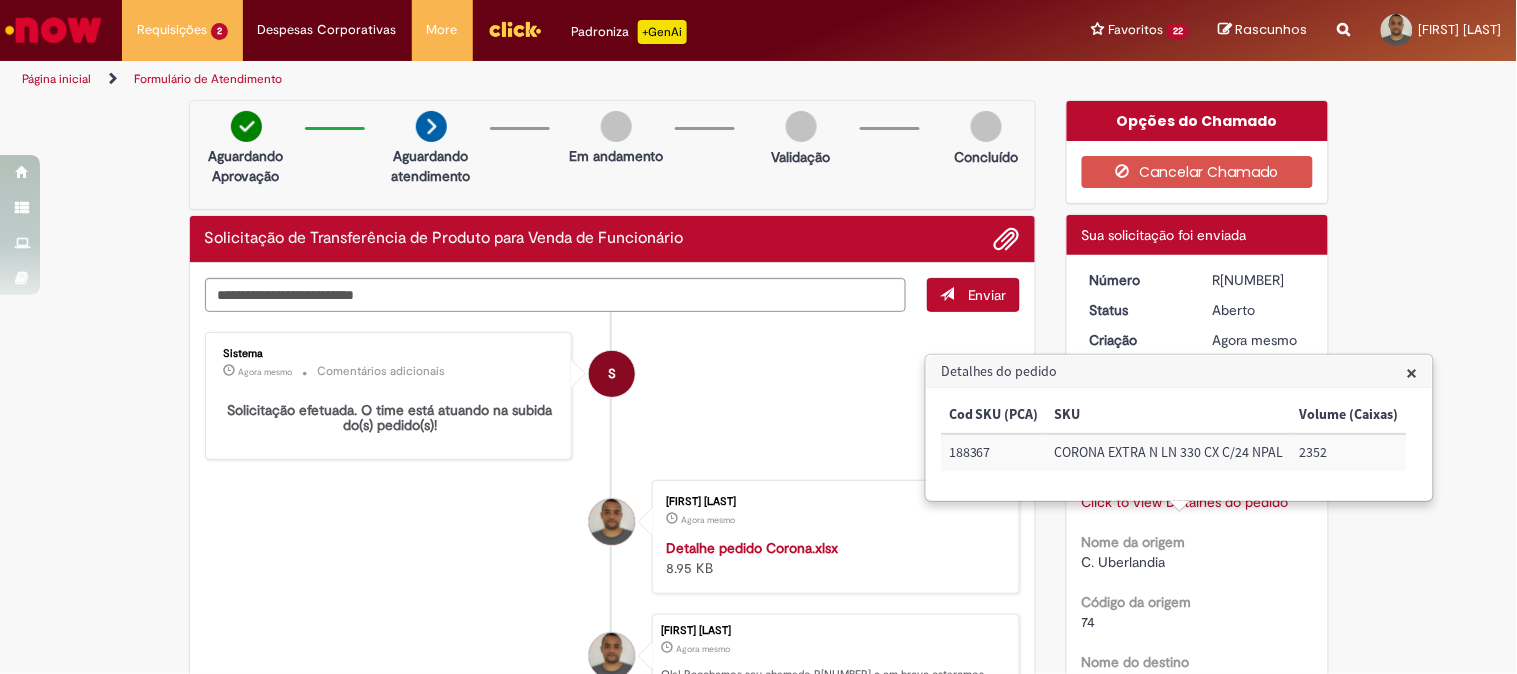 click on "Verificar Código de Barras
Aguardando Aprovação
Aguardando atendimento
Em andamento
Validação
Concluído
Solicitação de Transferência de Produto para Venda de Funcionário
Enviar
S
Sistema
Agora mesmo Agora mesmo     Comentários adicionais
Solicitação efetuada. O time está atuando na subida do(s) pedido(s)!" at bounding box center (758, 585) 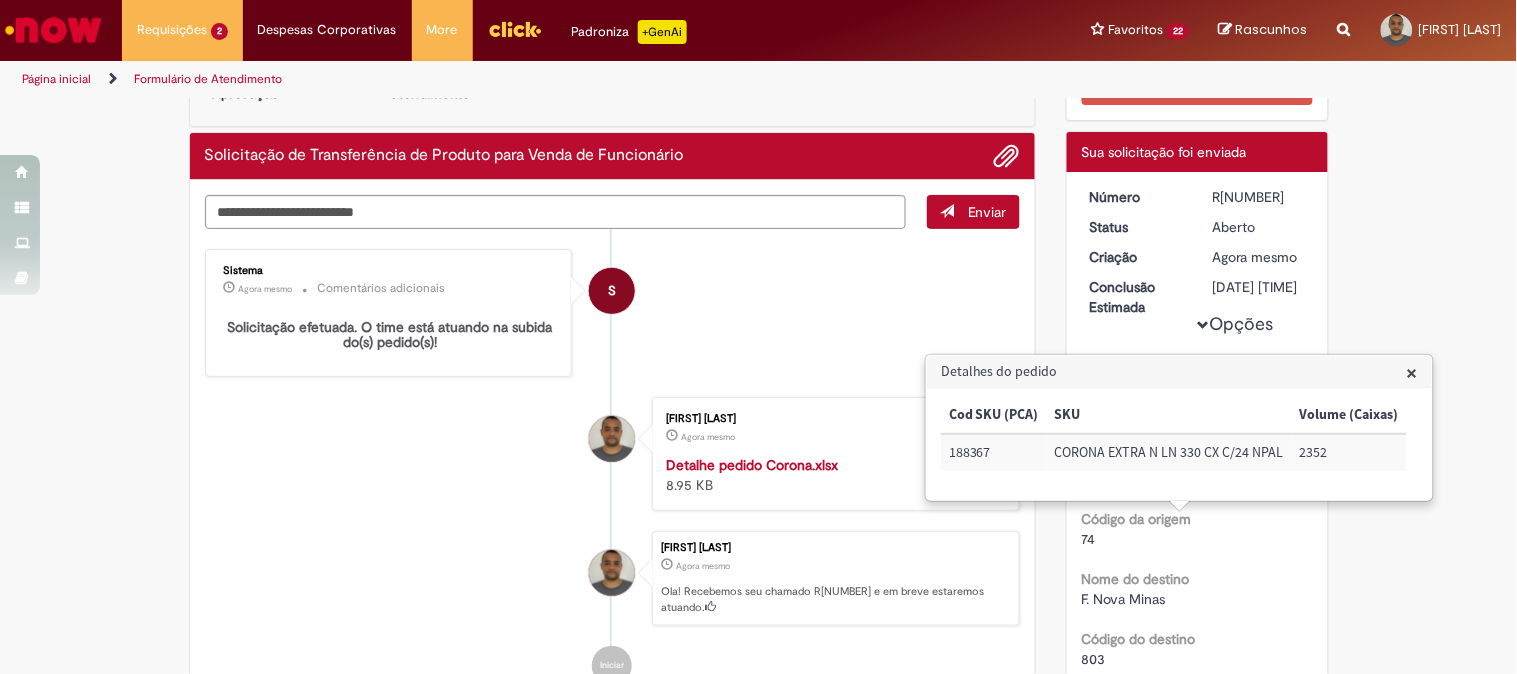 scroll, scrollTop: 0, scrollLeft: 0, axis: both 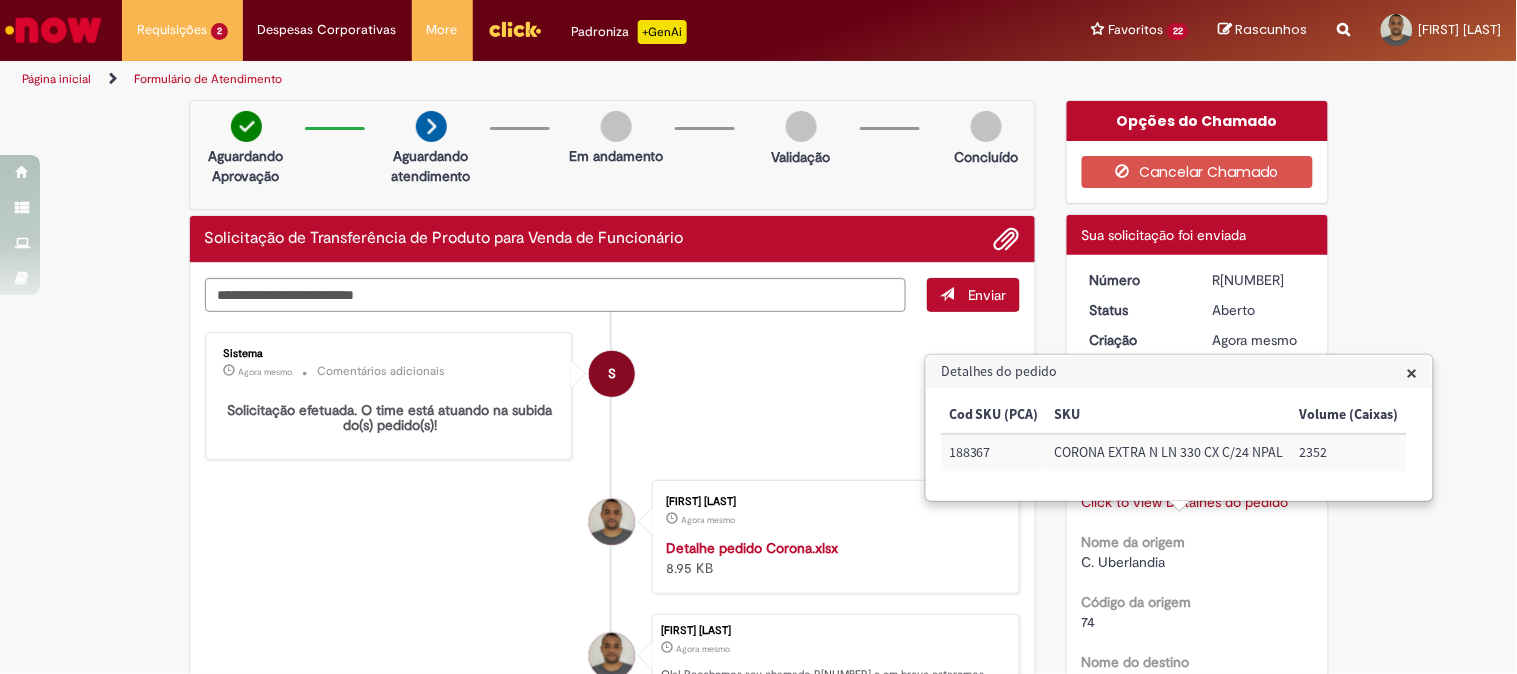 click on "×" at bounding box center [1412, 372] 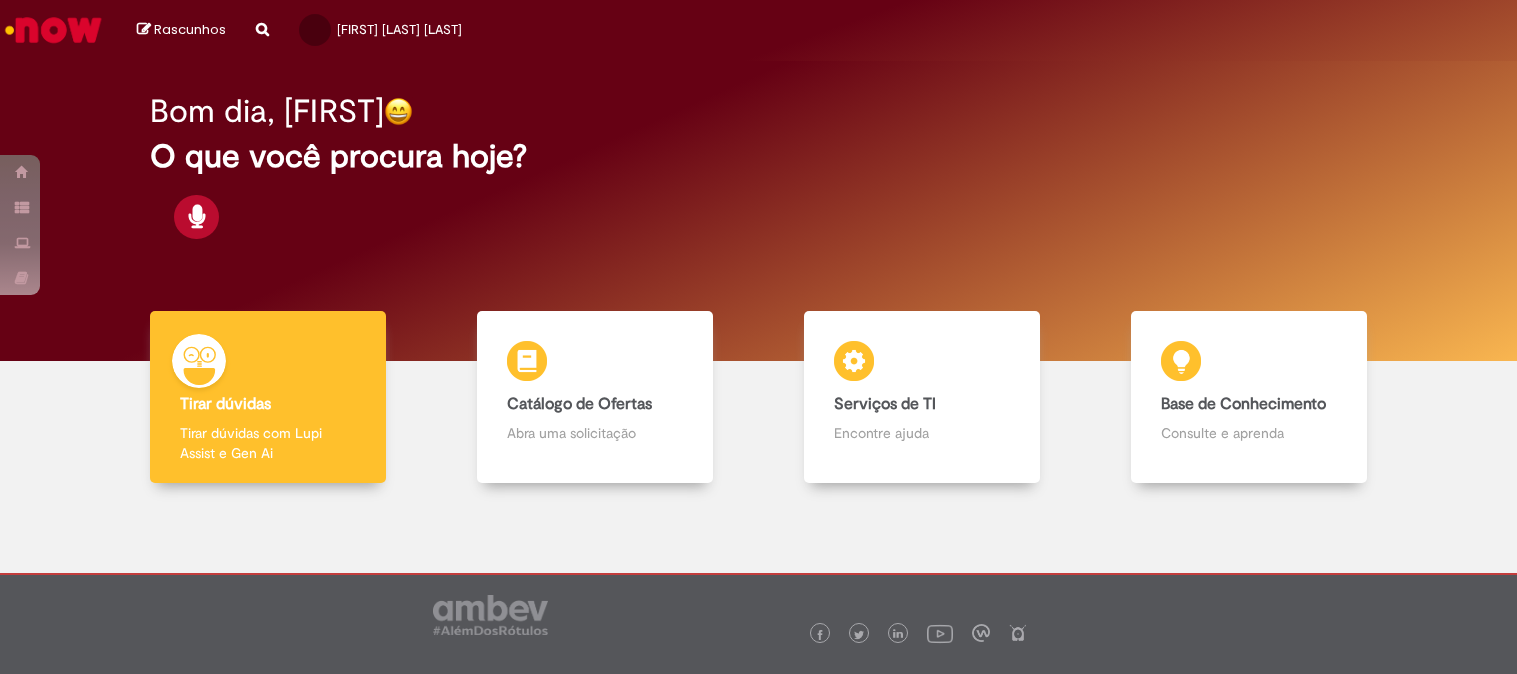 scroll, scrollTop: 0, scrollLeft: 0, axis: both 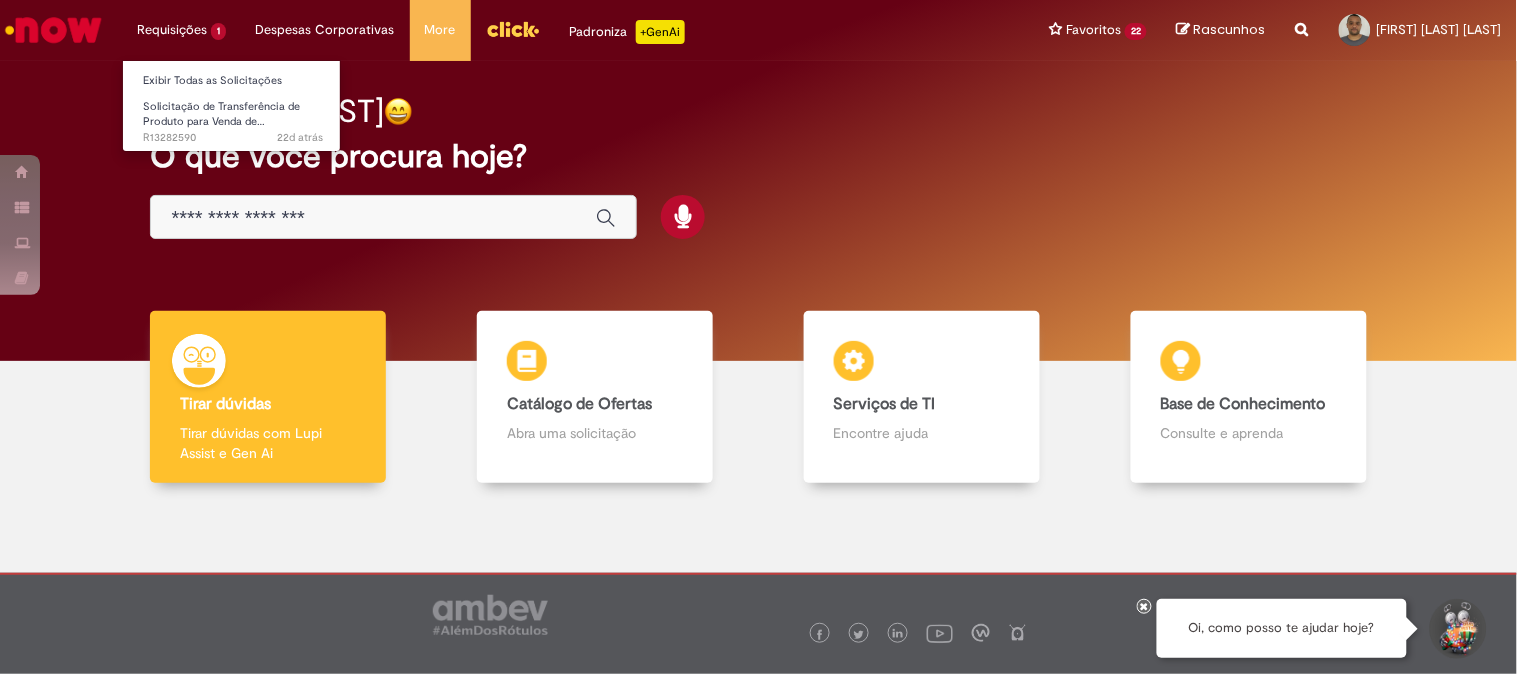 click on "Requisições   1
Exibir Todas as Solicitações
Solicitação de Transferência de Produto para Venda de…
22d atrás 22 dias atrás  R13282590" at bounding box center [181, 30] 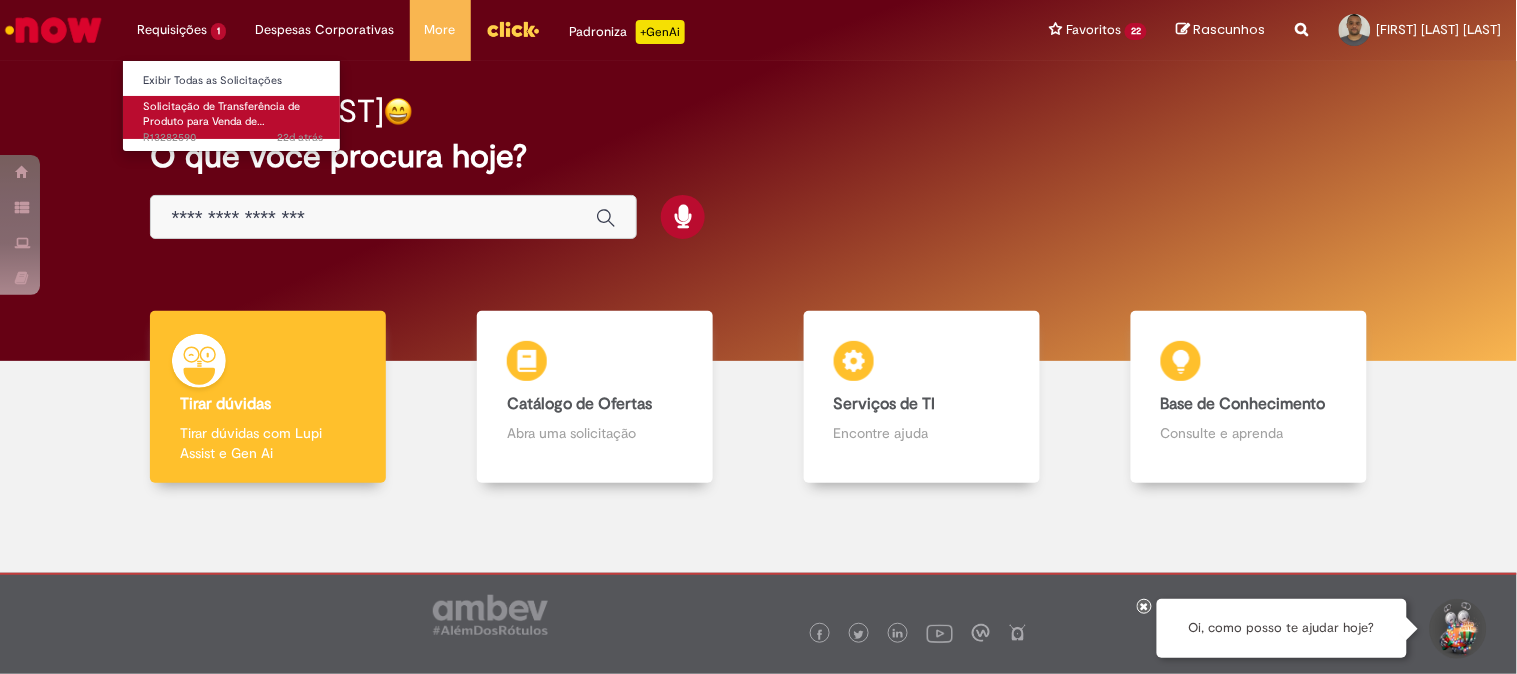 click on "Solicitação de Transferência de Produto para Venda de…" at bounding box center [221, 114] 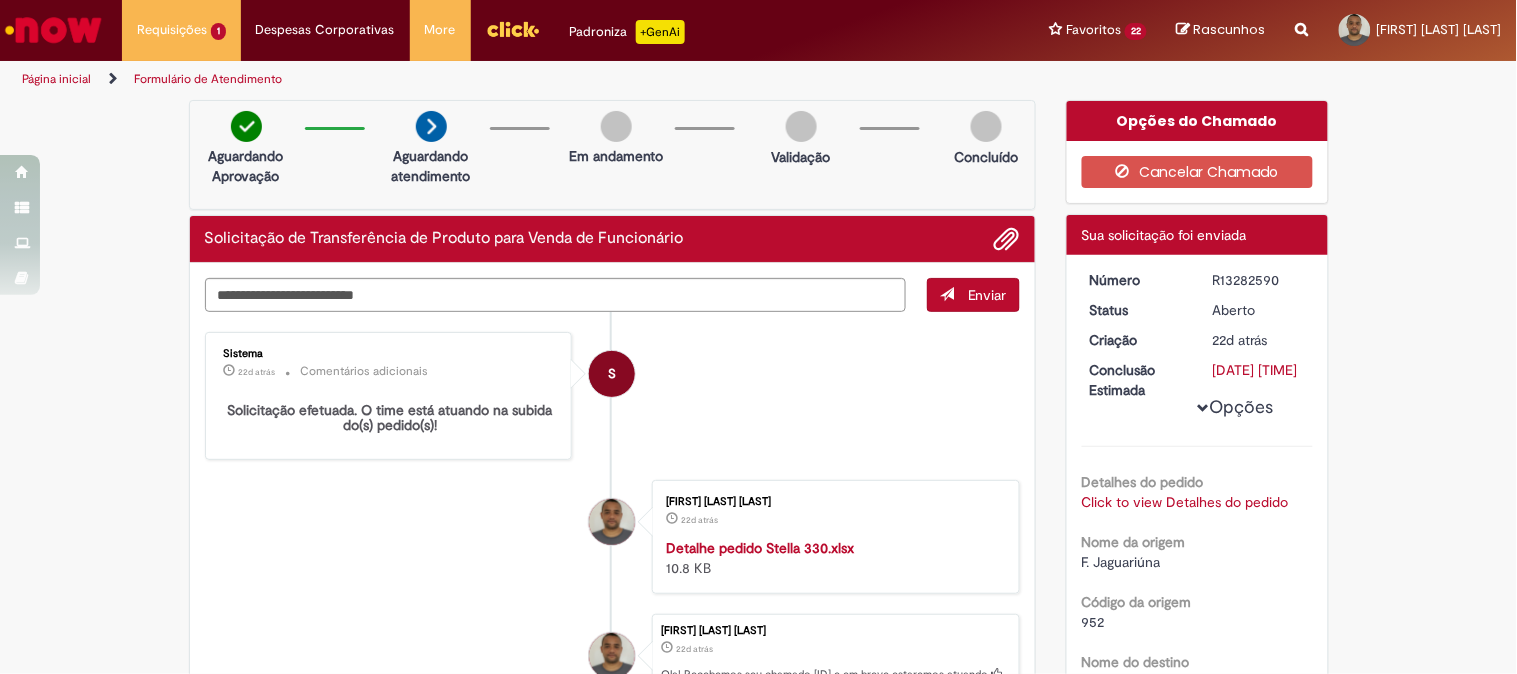 click on "Click to view Detalhes do pedido" at bounding box center (1185, 502) 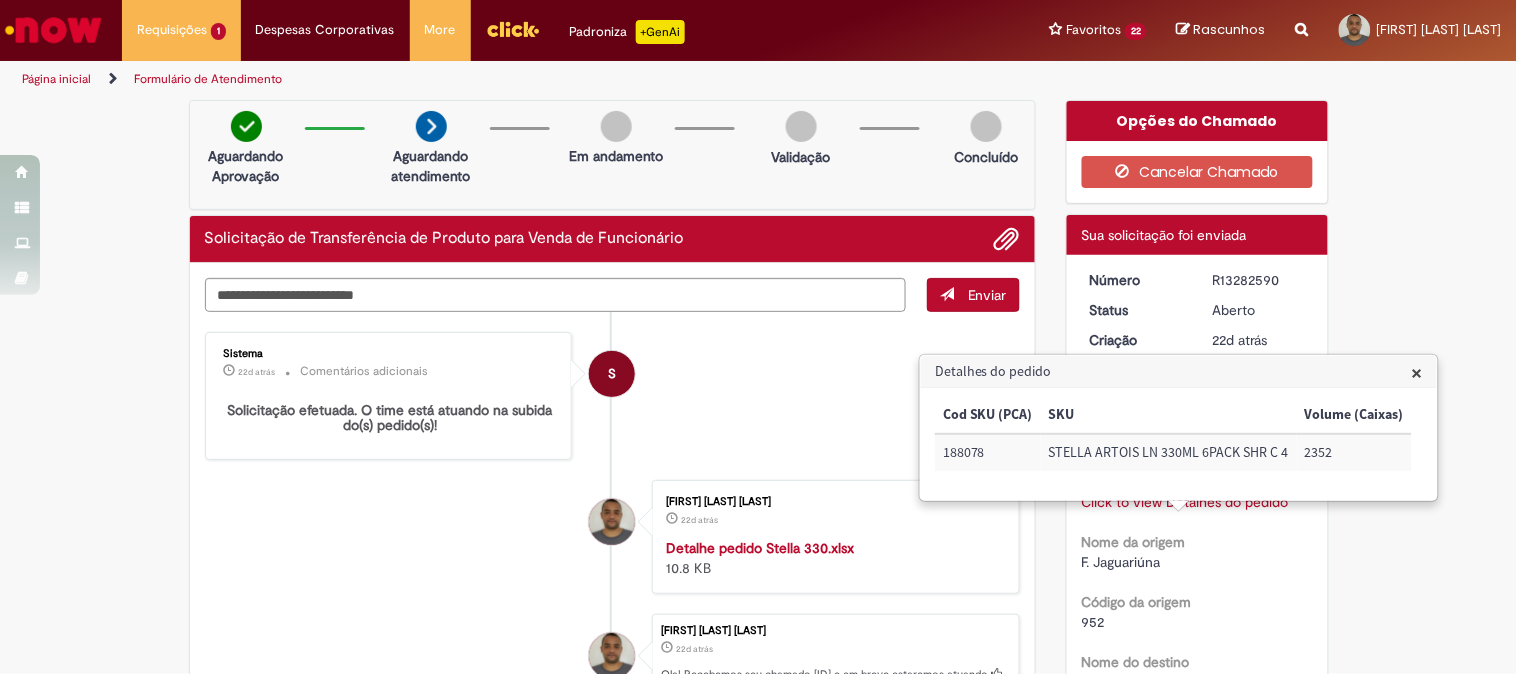 click on "×" at bounding box center [1417, 372] 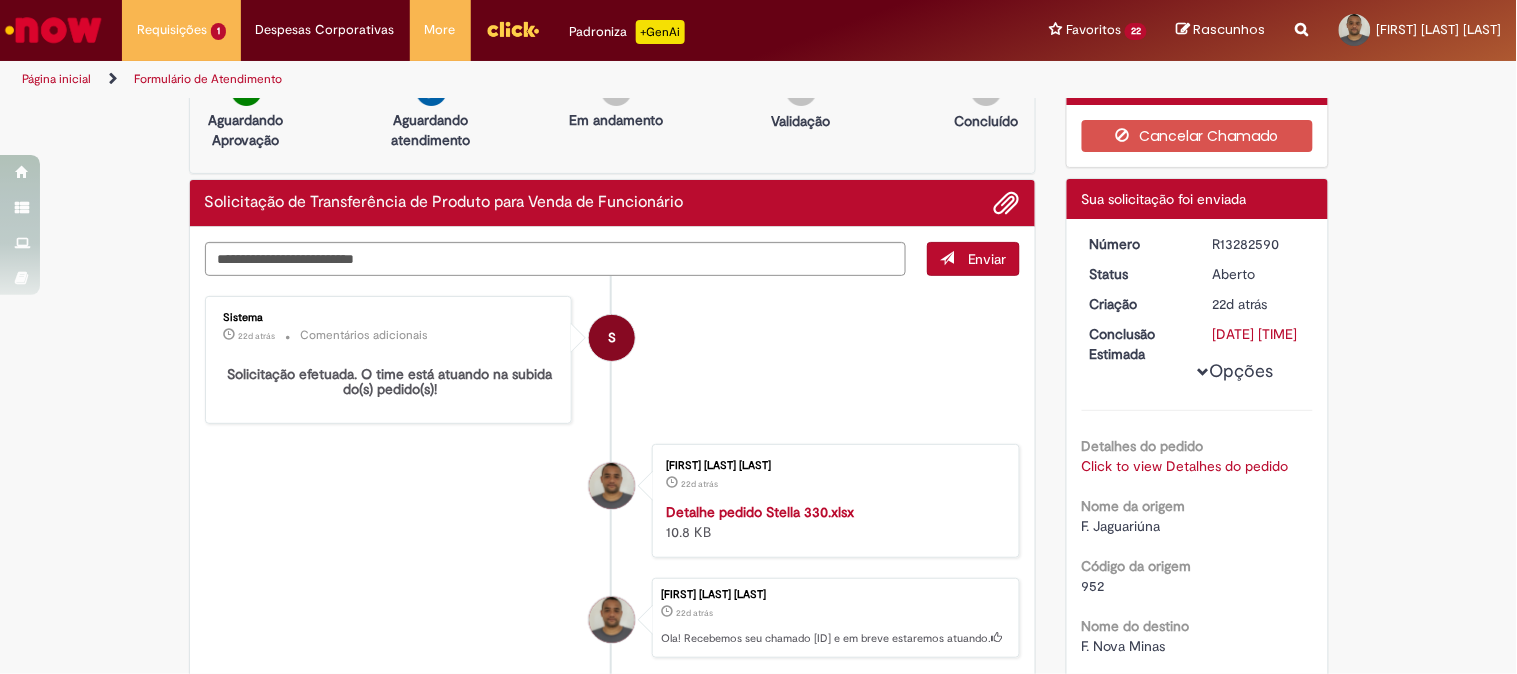 scroll, scrollTop: 0, scrollLeft: 0, axis: both 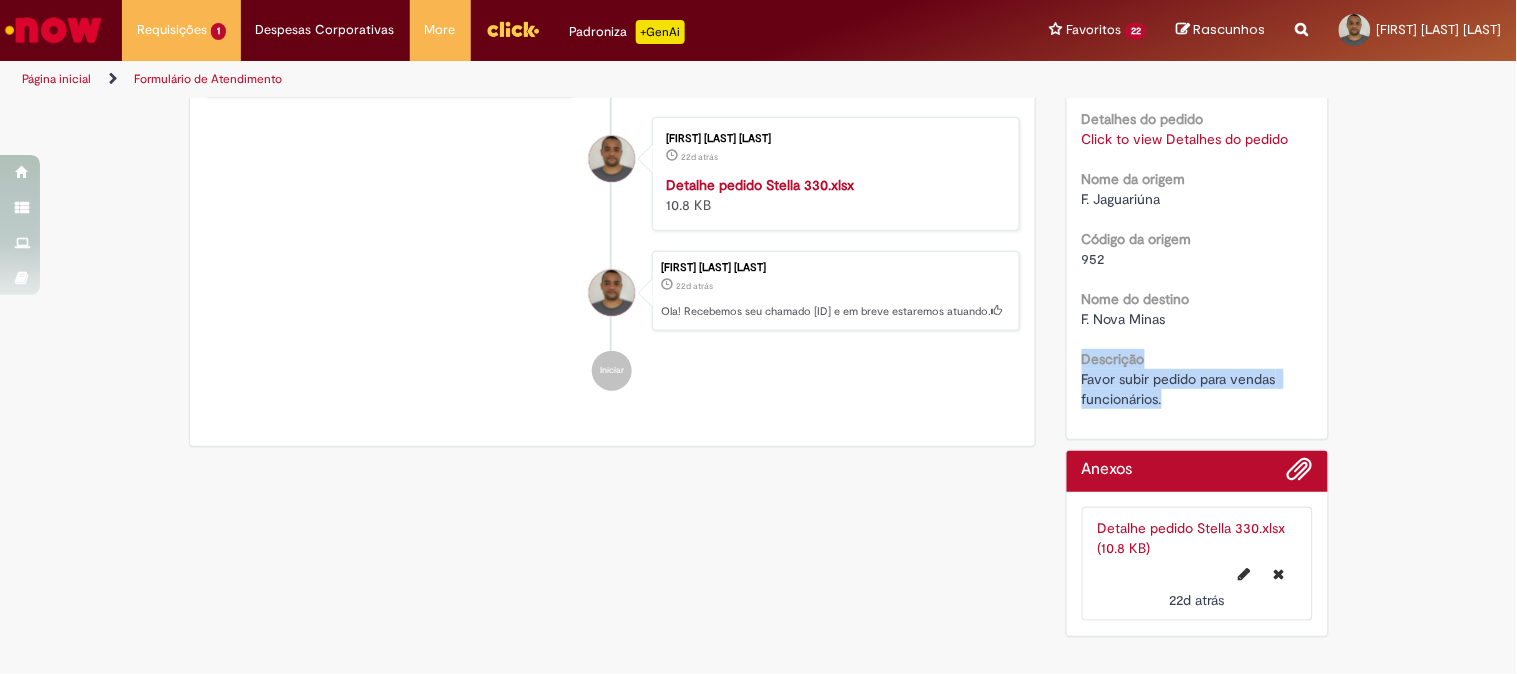 drag, startPoint x: 1167, startPoint y: 418, endPoint x: 1061, endPoint y: 386, distance: 110.724884 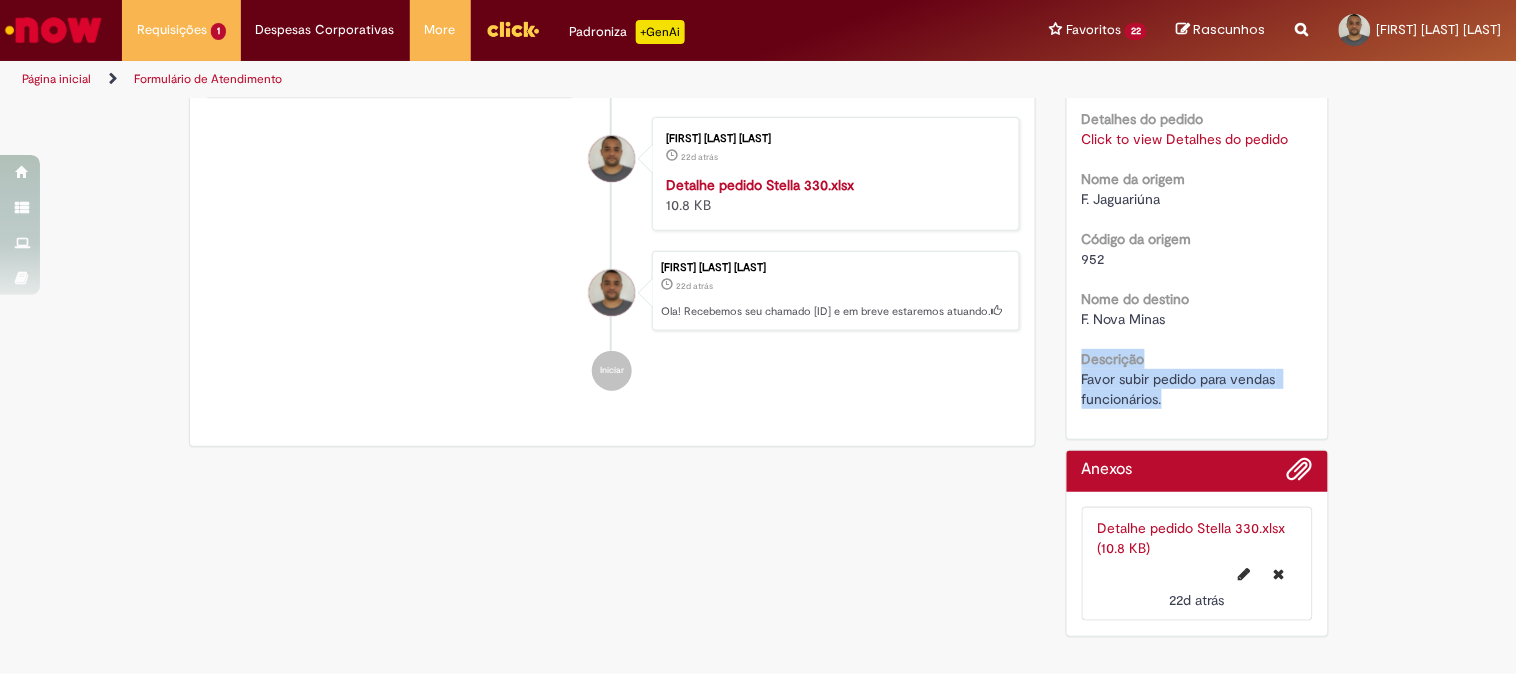 click on "Favor subir pedido para vendas funcionários." at bounding box center (1197, 389) 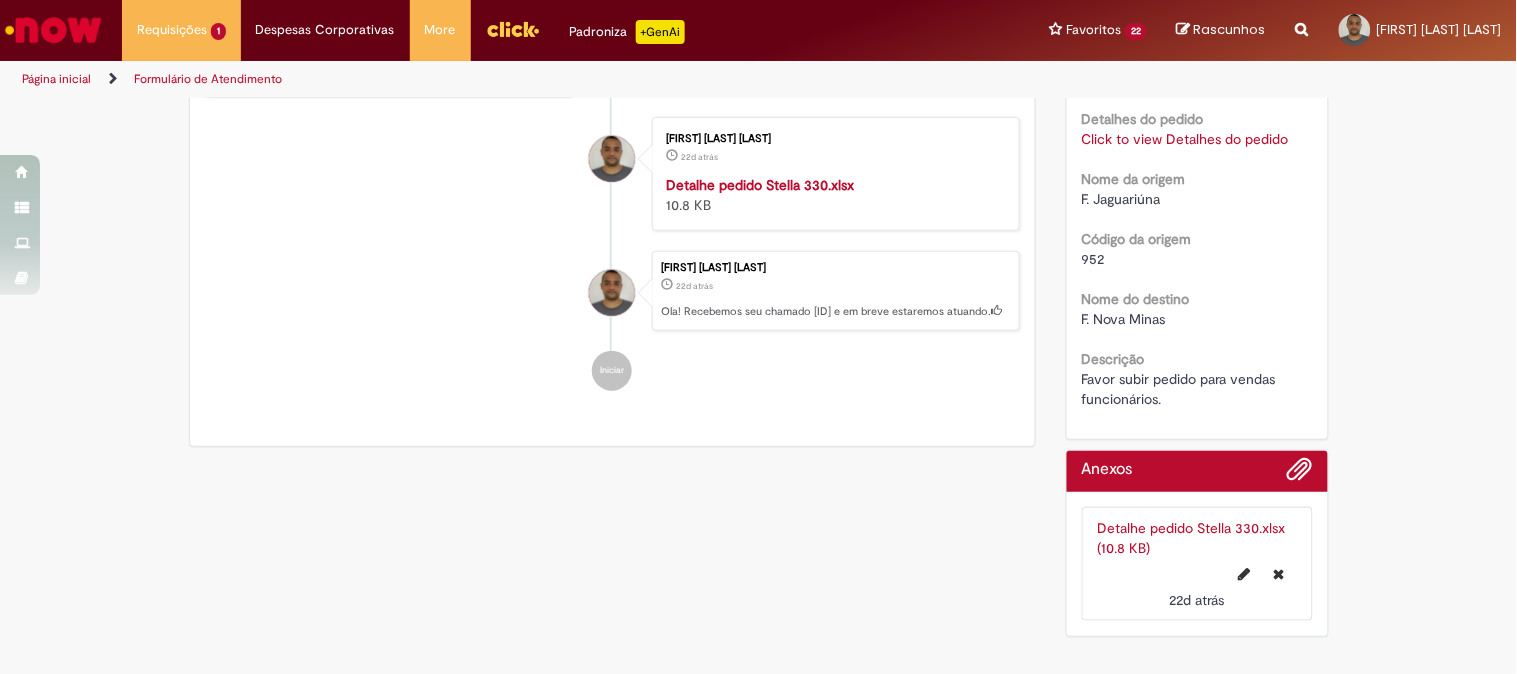 click on "Nome do destino
F. Nova Minas" at bounding box center [1197, 306] 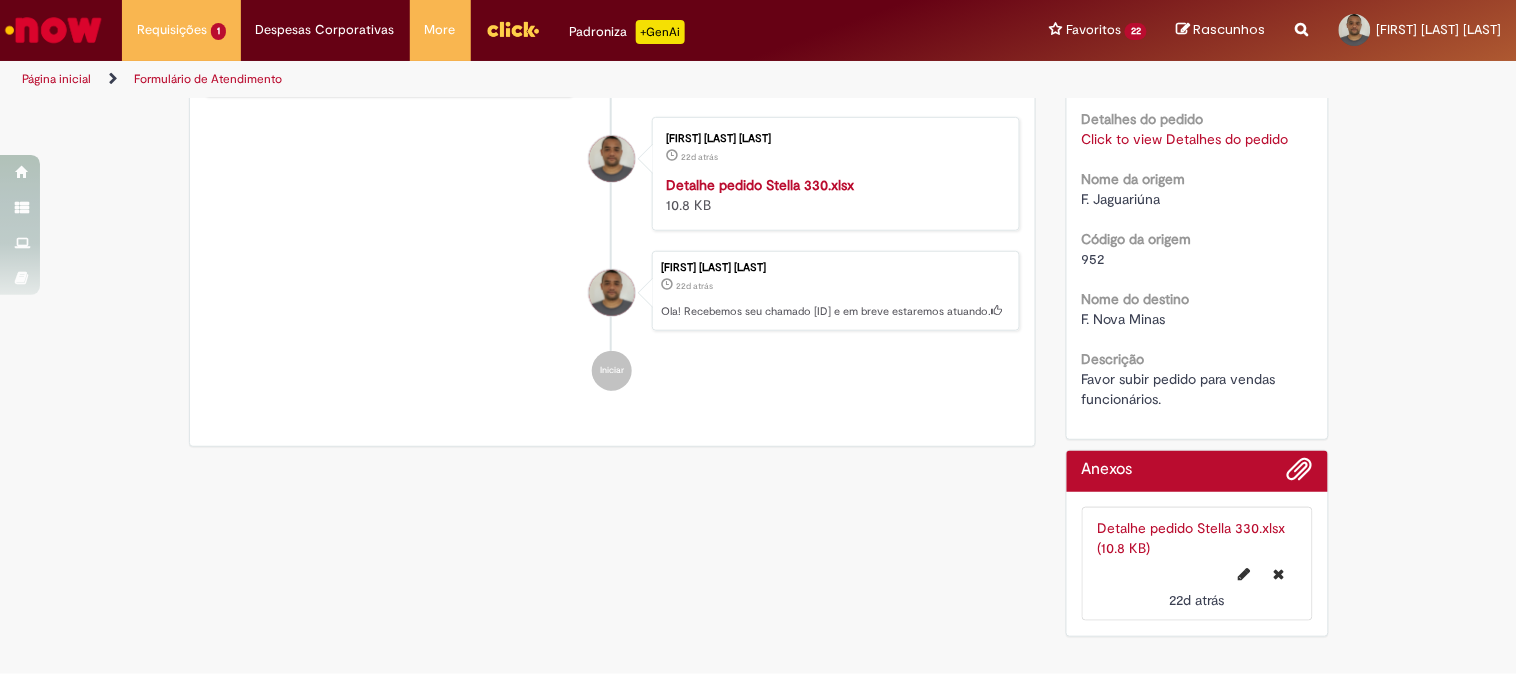 click on "Favor subir pedido para vendas funcionários." at bounding box center (1181, 389) 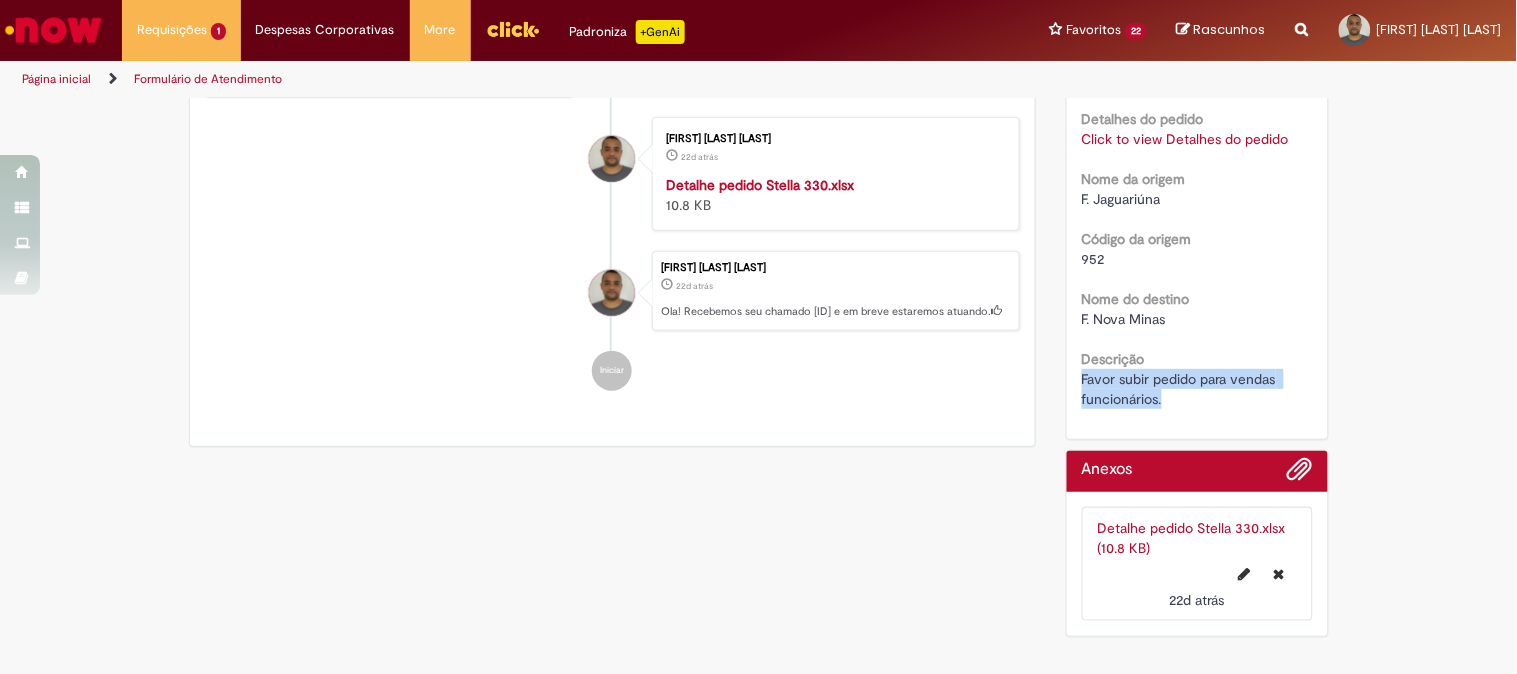 drag, startPoint x: 1075, startPoint y: 396, endPoint x: 1171, endPoint y: 405, distance: 96.42095 